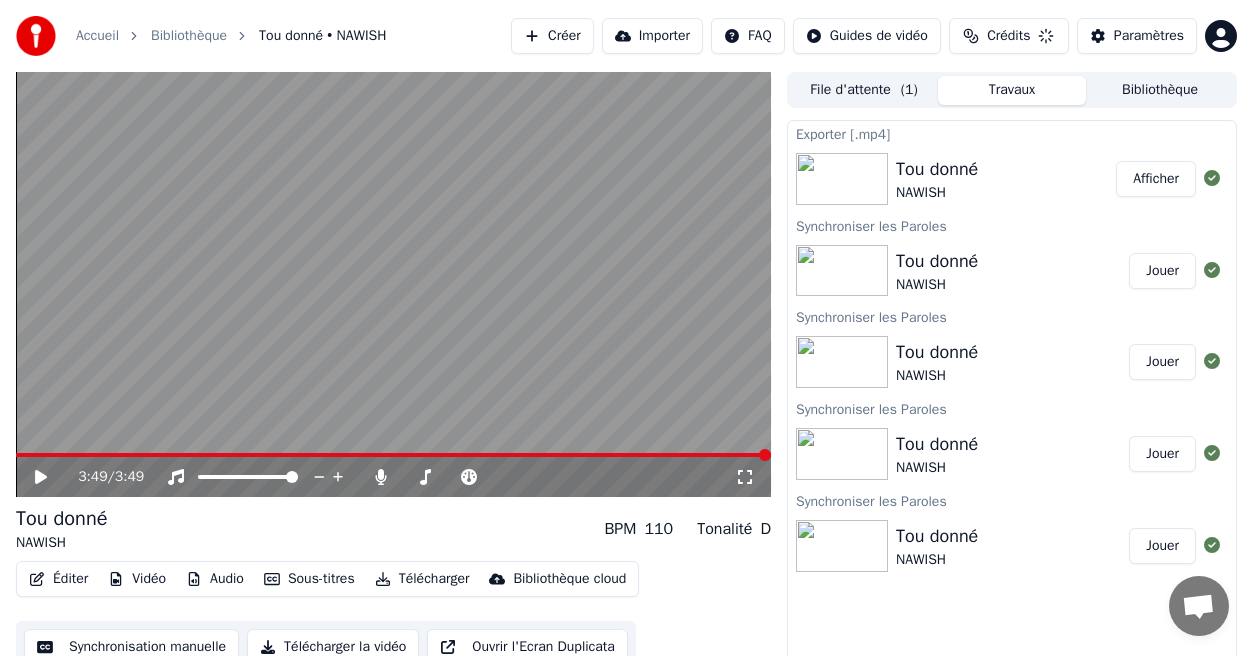 scroll, scrollTop: 0, scrollLeft: 0, axis: both 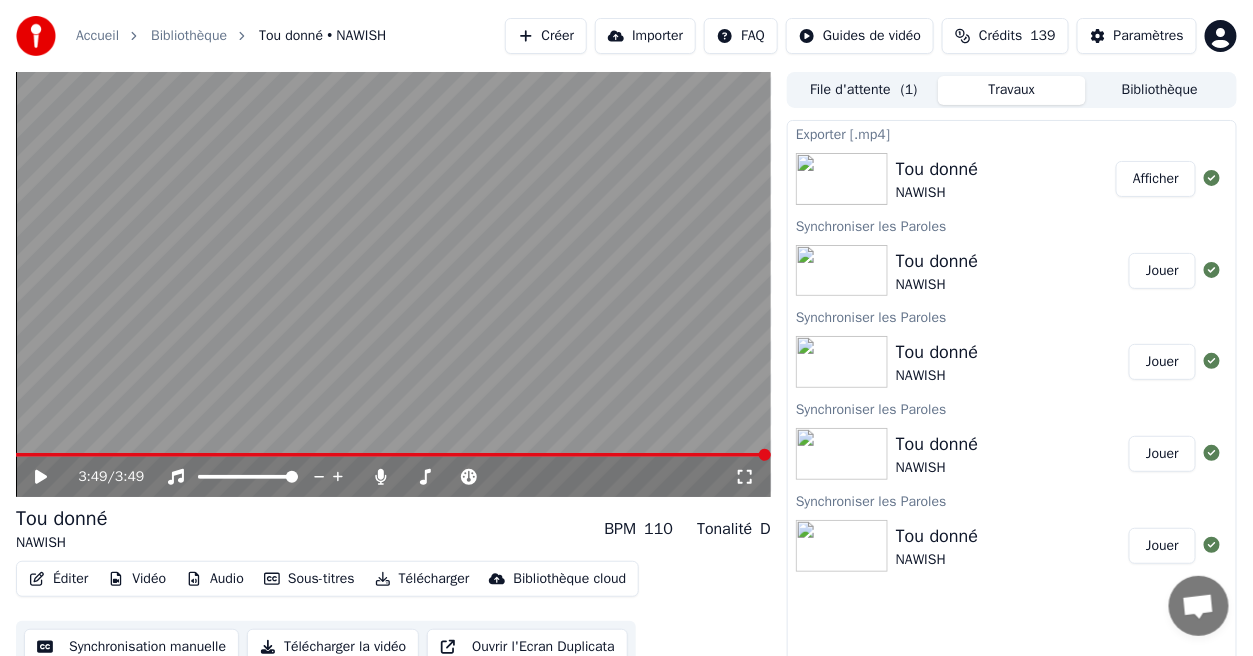 click on "Afficher" at bounding box center (1156, 179) 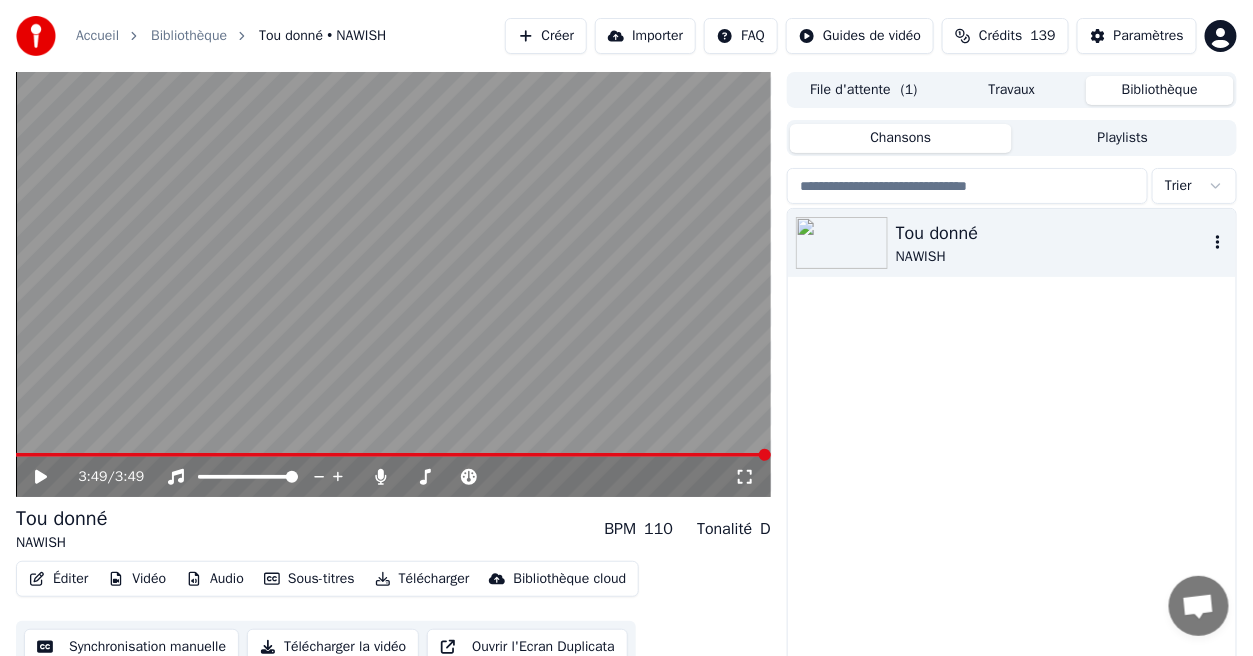 click on "Tou donné" at bounding box center [1052, 233] 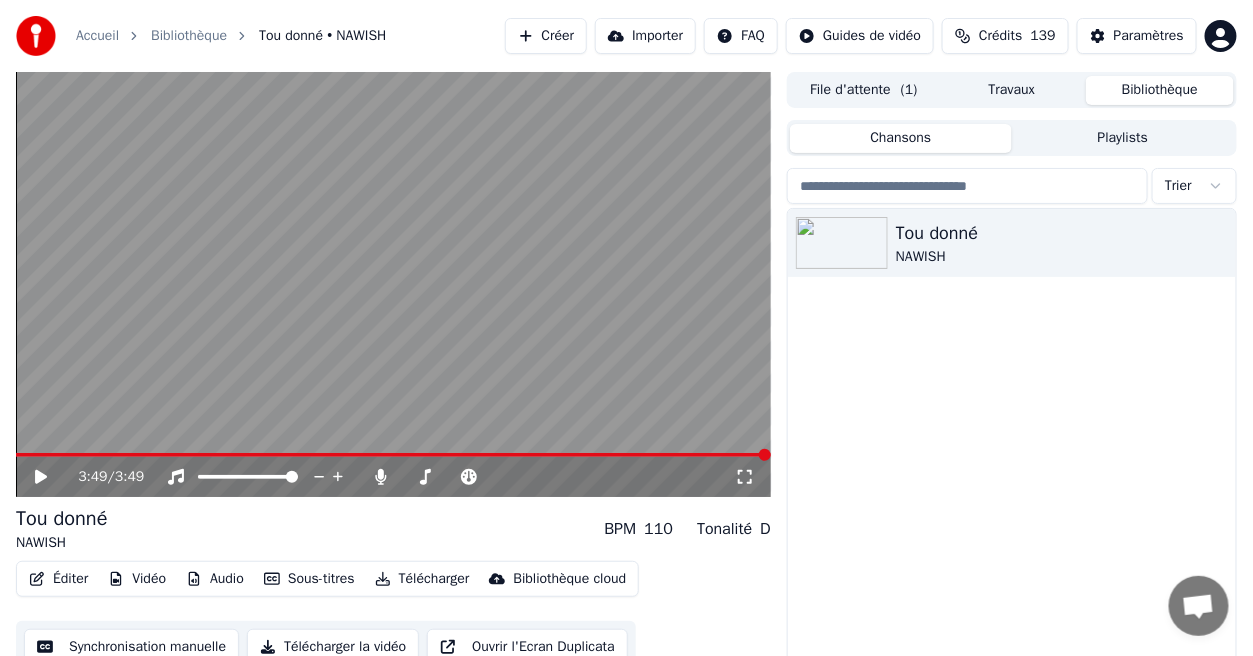 click 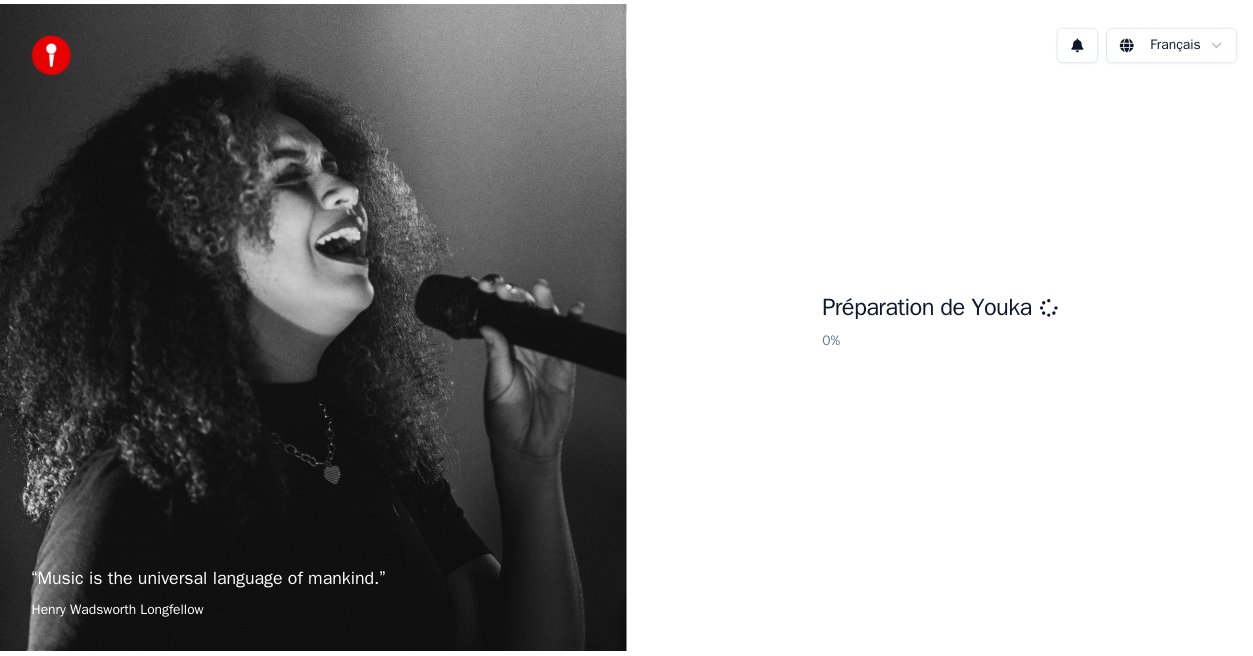 scroll, scrollTop: 0, scrollLeft: 0, axis: both 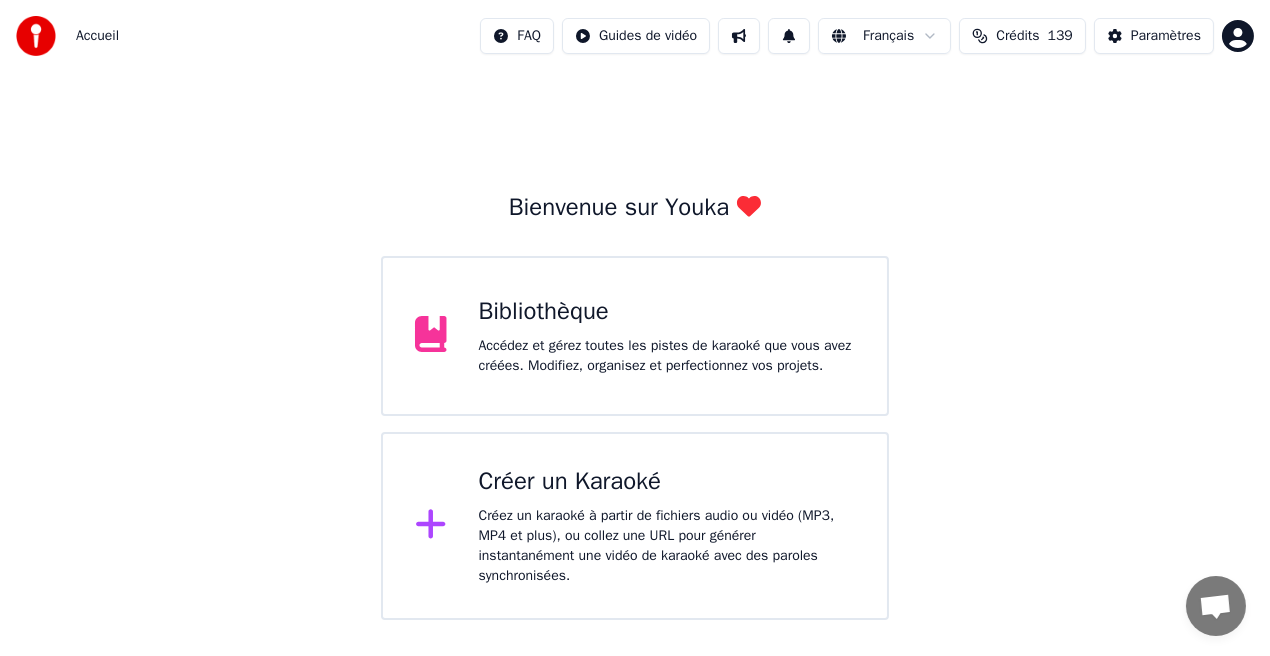 click on "Accédez et gérez toutes les pistes de karaoké que vous avez créées. Modifiez, organisez et perfectionnez vos projets." at bounding box center (667, 356) 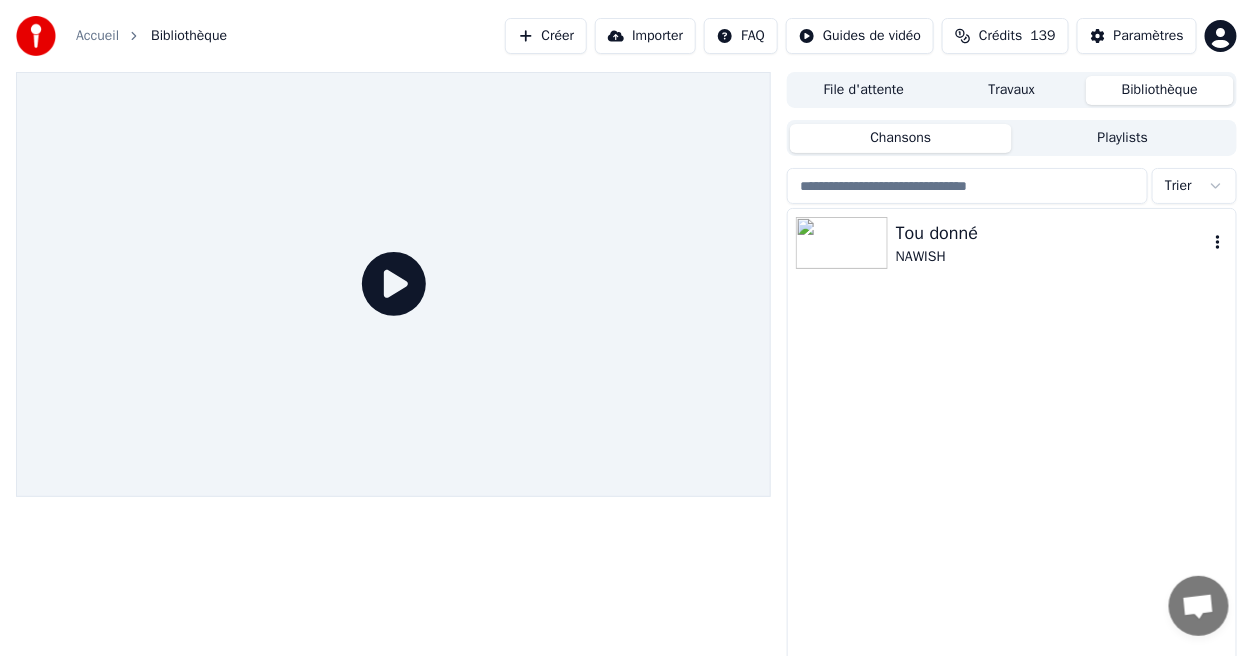 click on "NAWISH" at bounding box center [1052, 257] 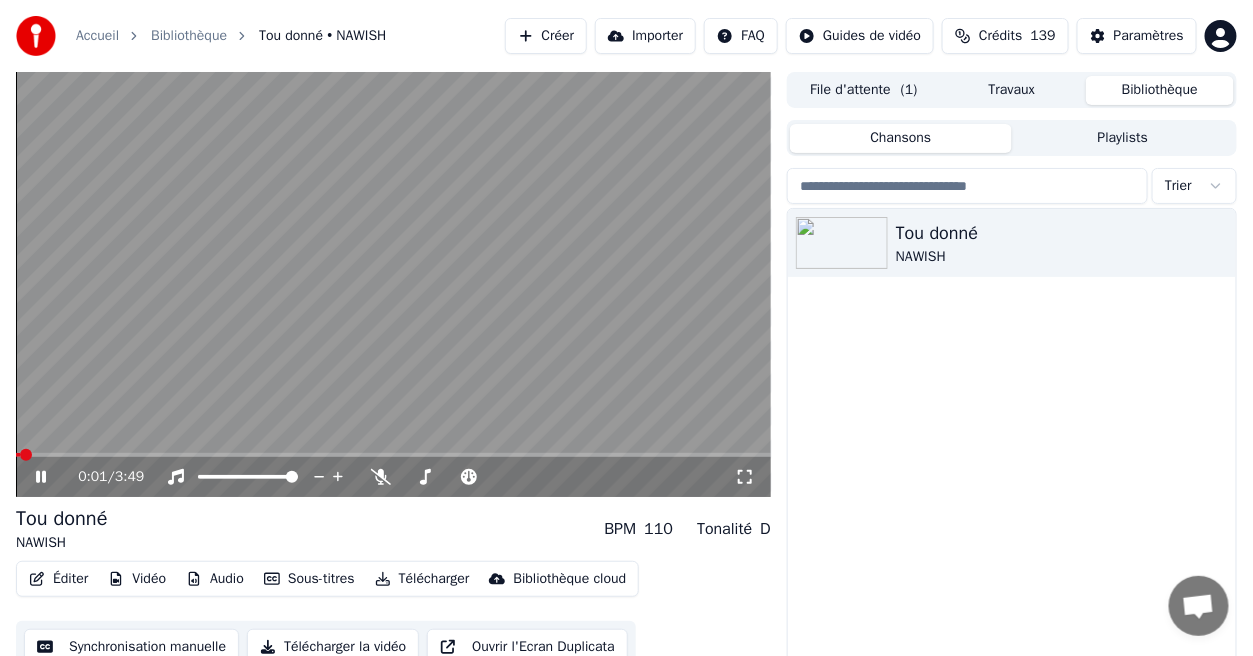 click 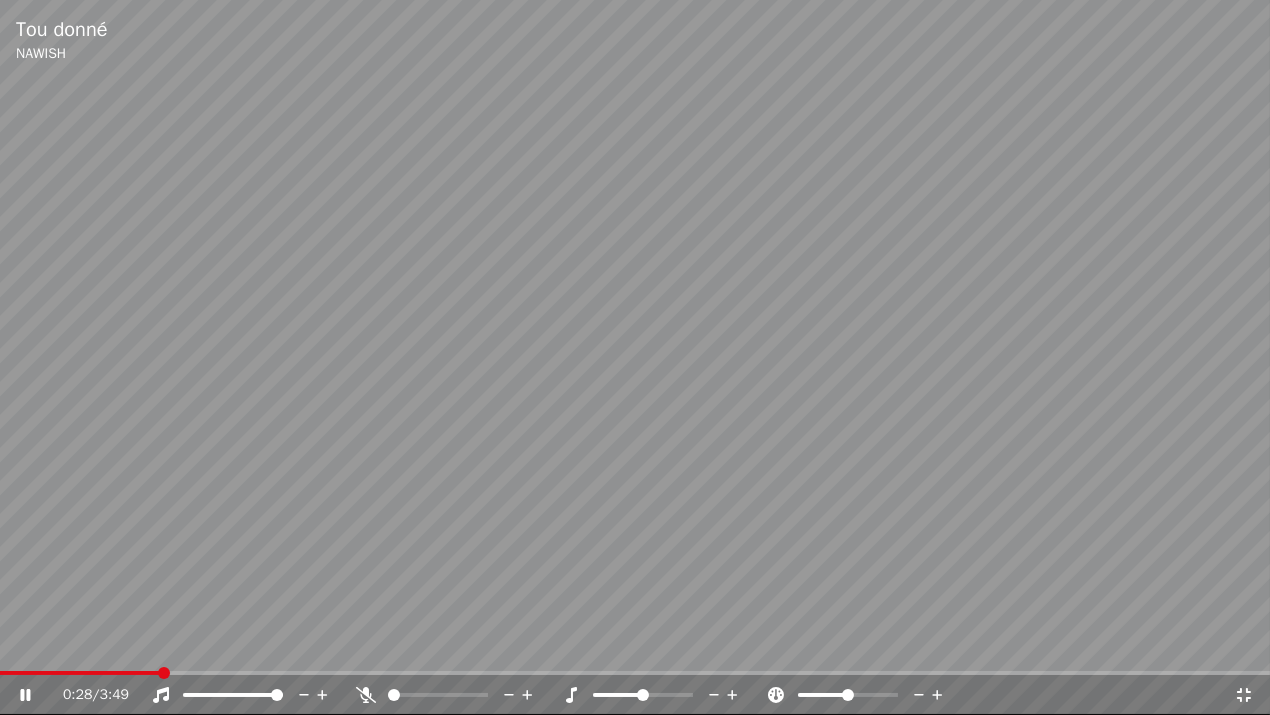 click 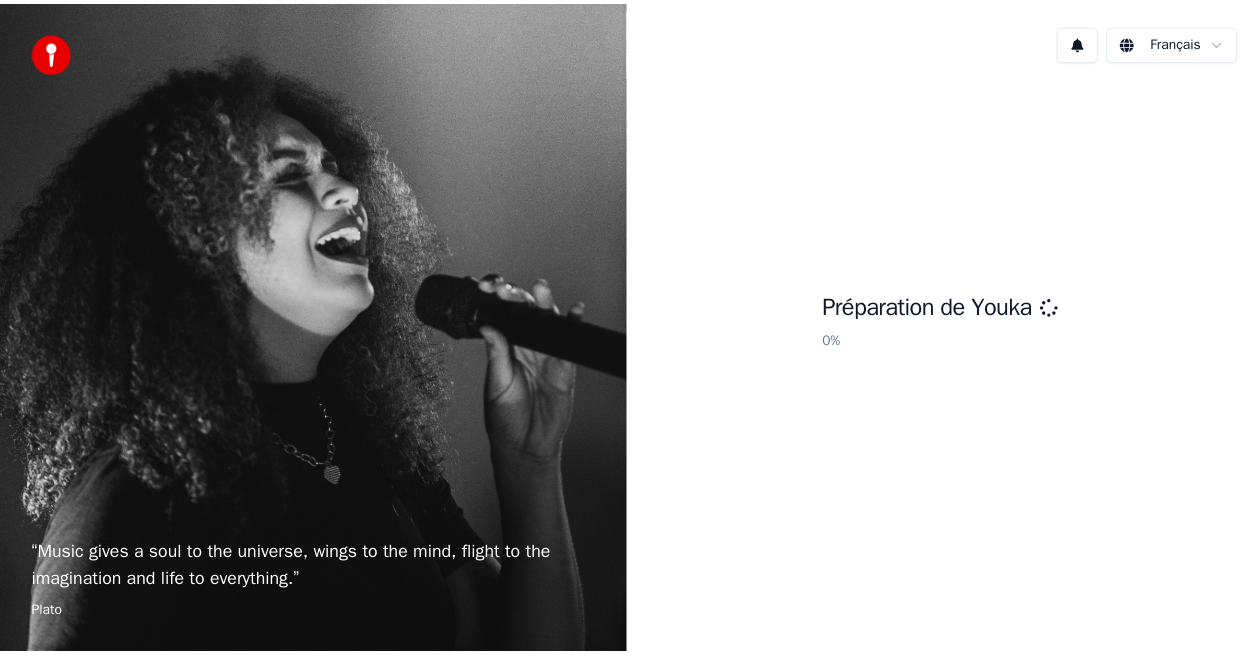 scroll, scrollTop: 0, scrollLeft: 0, axis: both 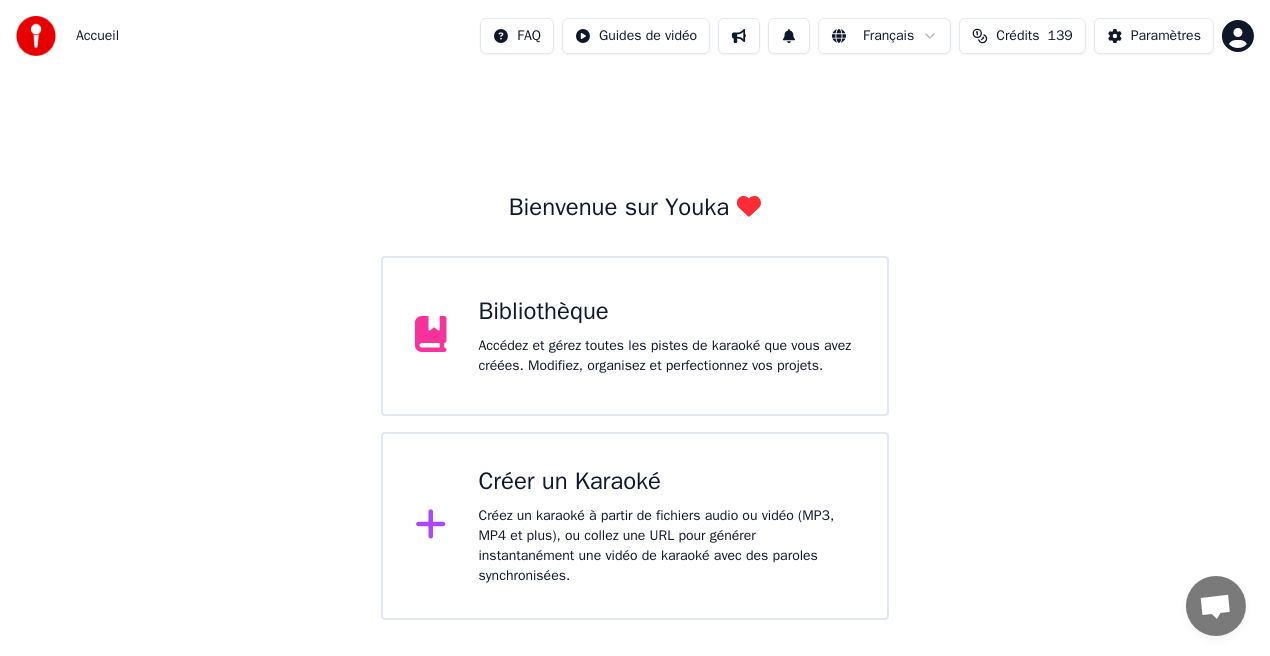 click on "Bibliothèque Accédez et gérez toutes les pistes de karaoké que vous avez créées. Modifiez, organisez et perfectionnez vos projets." at bounding box center (635, 336) 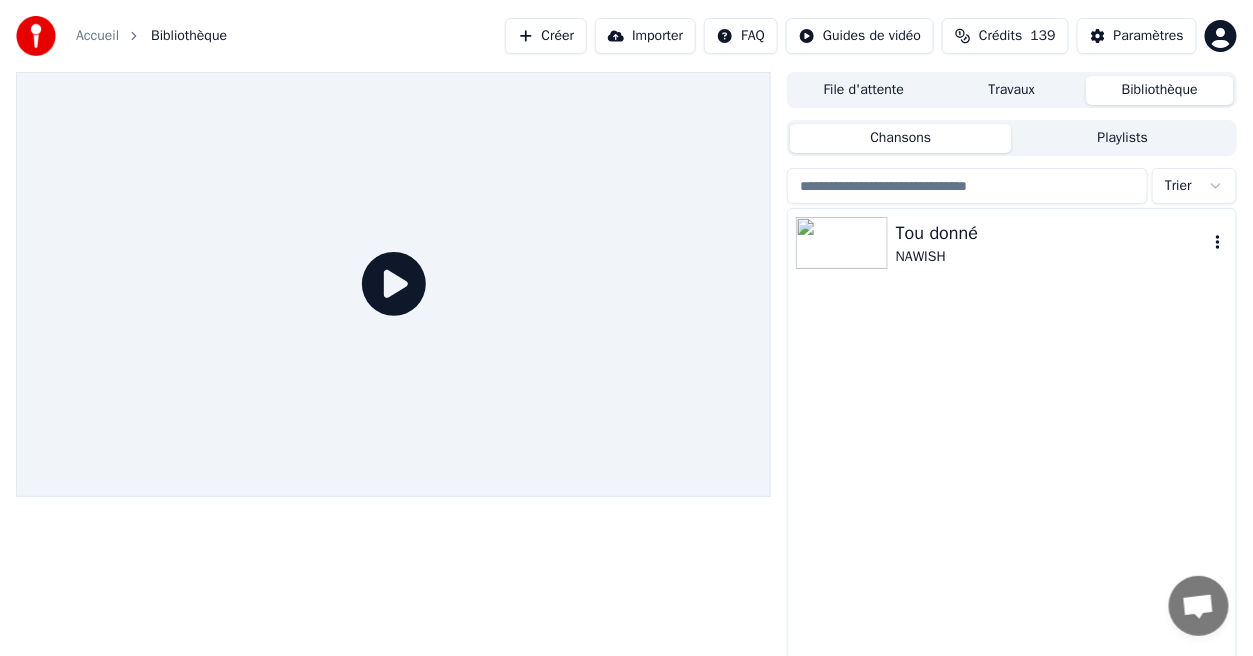 click on "NAWISH" at bounding box center [1052, 257] 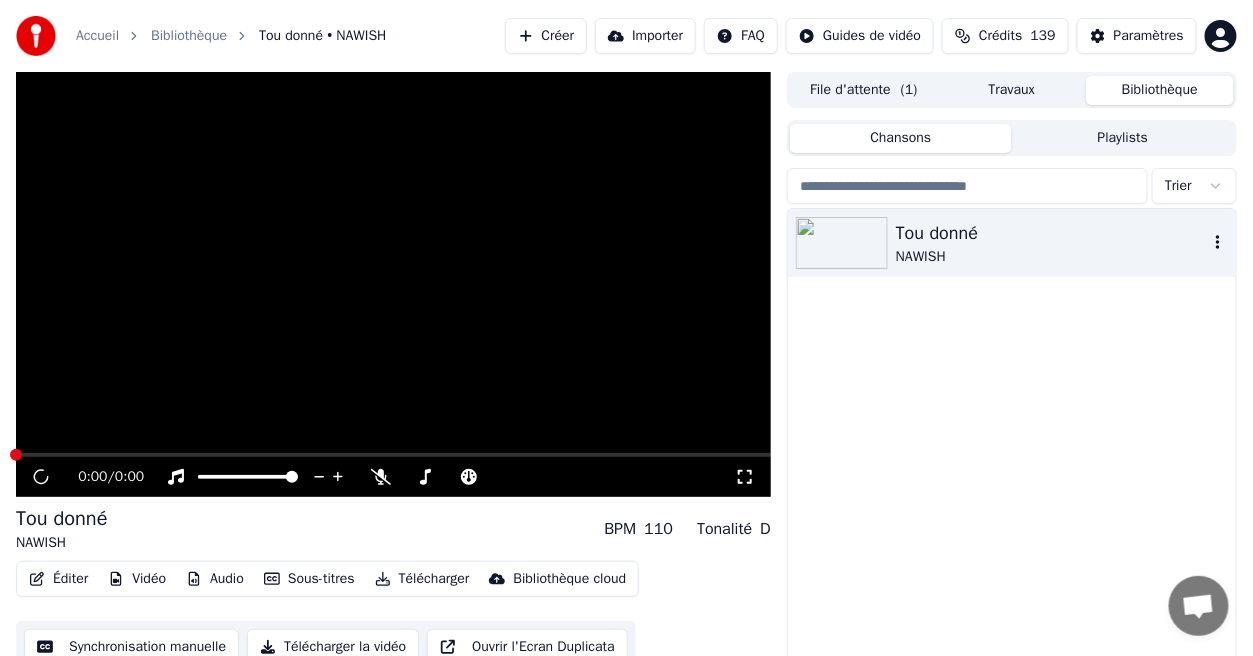 click on "NAWISH" at bounding box center [1052, 257] 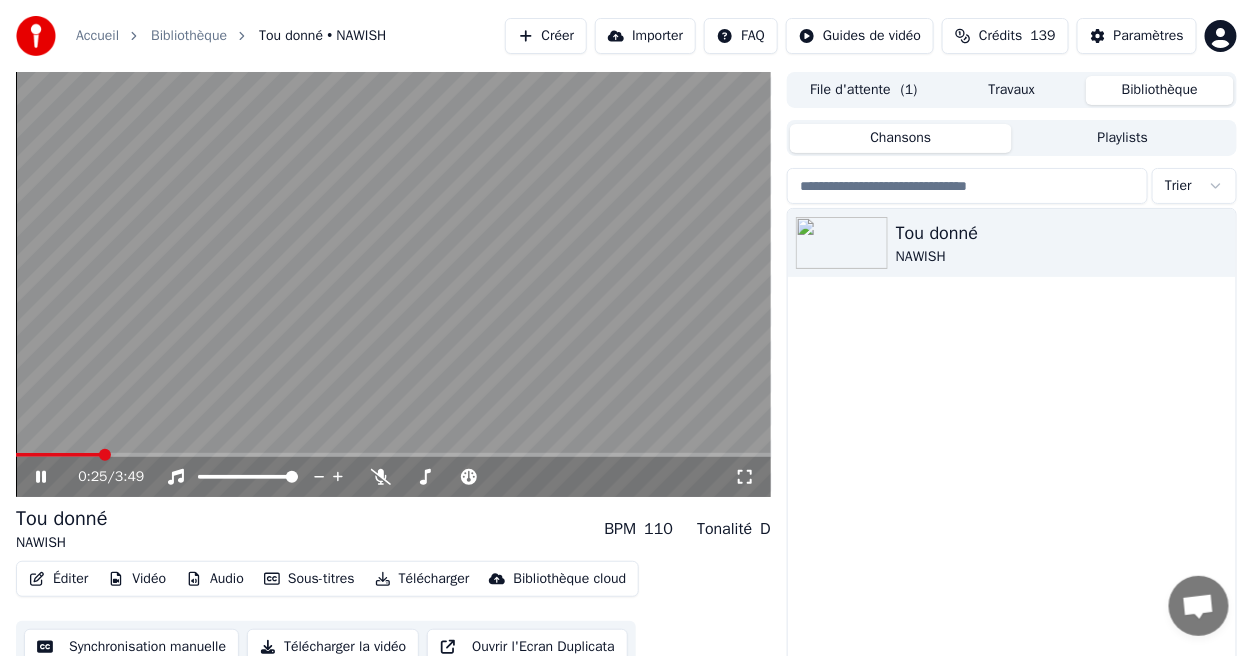 click 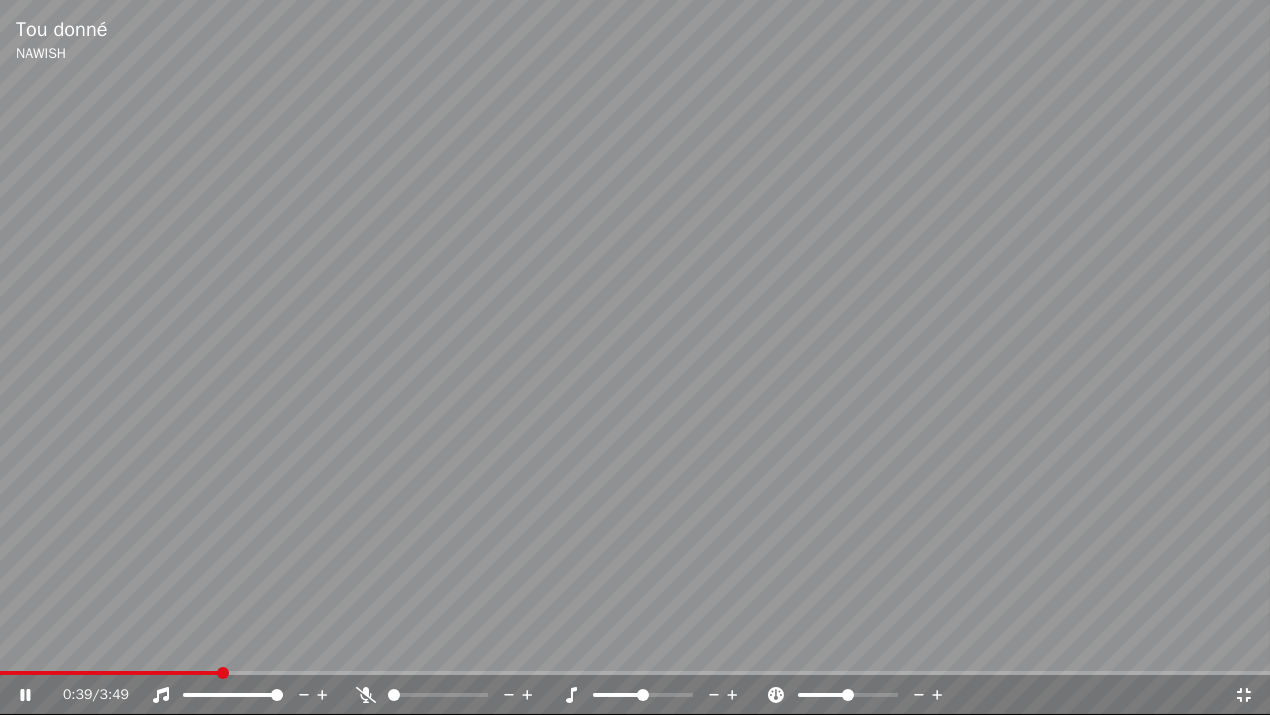 click 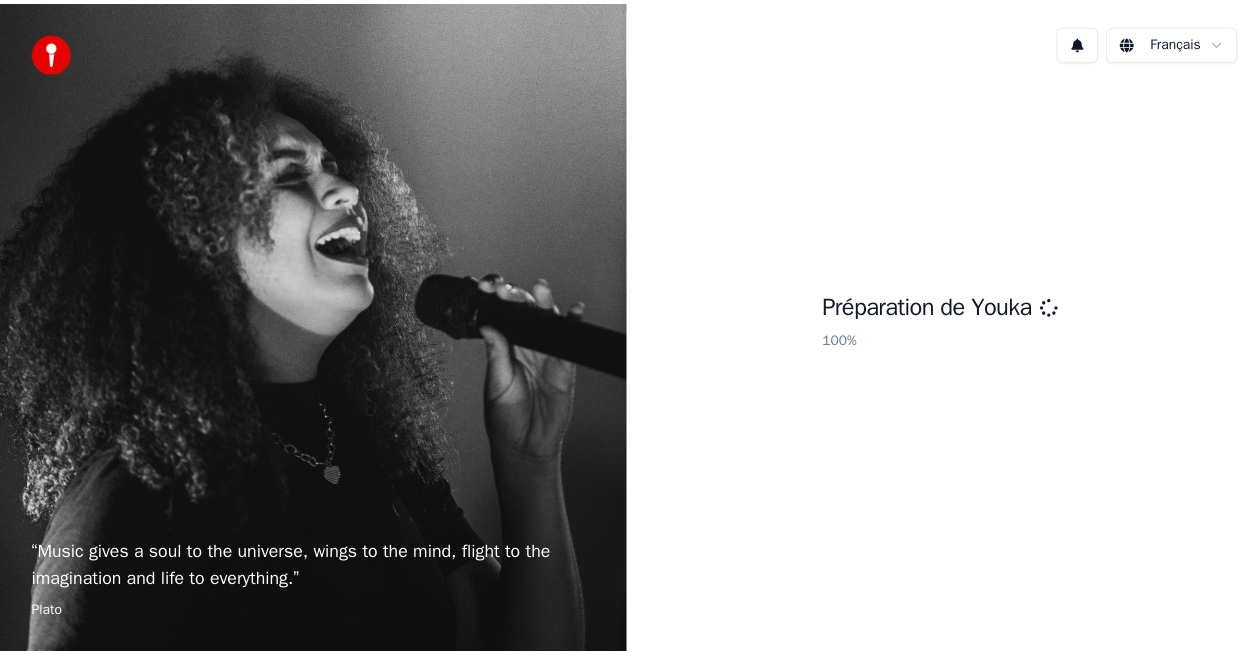 scroll, scrollTop: 0, scrollLeft: 0, axis: both 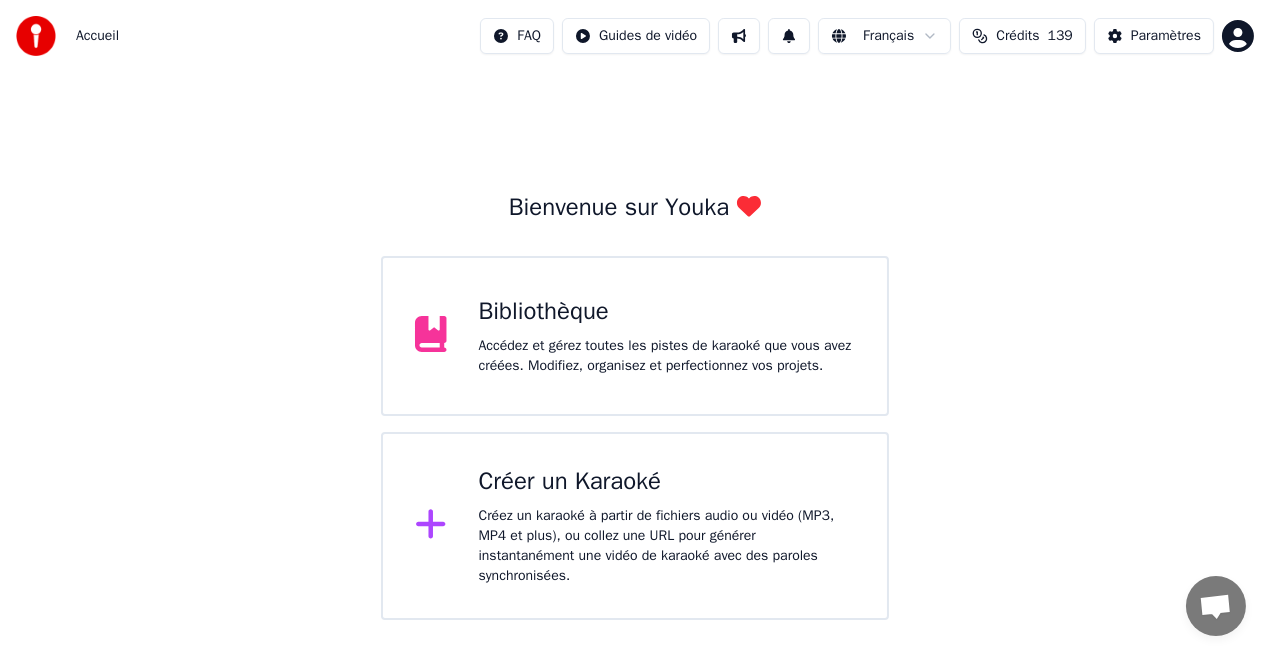 click on "Bibliothèque Accédez et gérez toutes les pistes de karaoké que vous avez créées. Modifiez, organisez et perfectionnez vos projets." at bounding box center [635, 336] 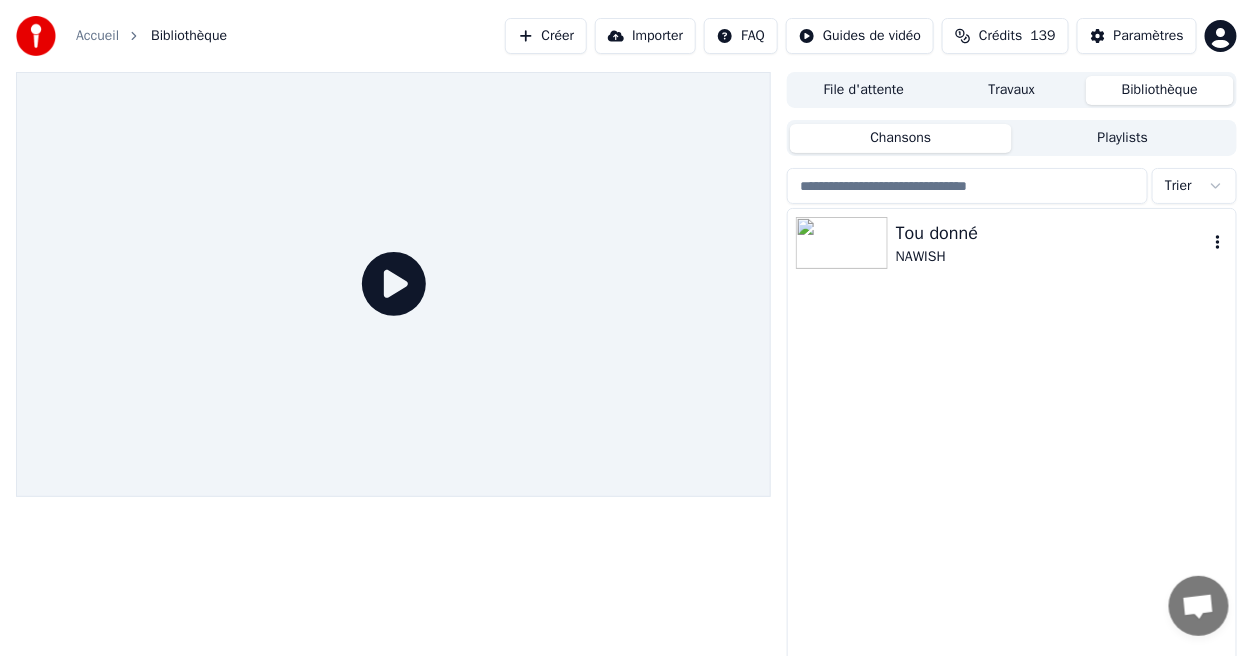 click on "NAWISH" at bounding box center [1052, 257] 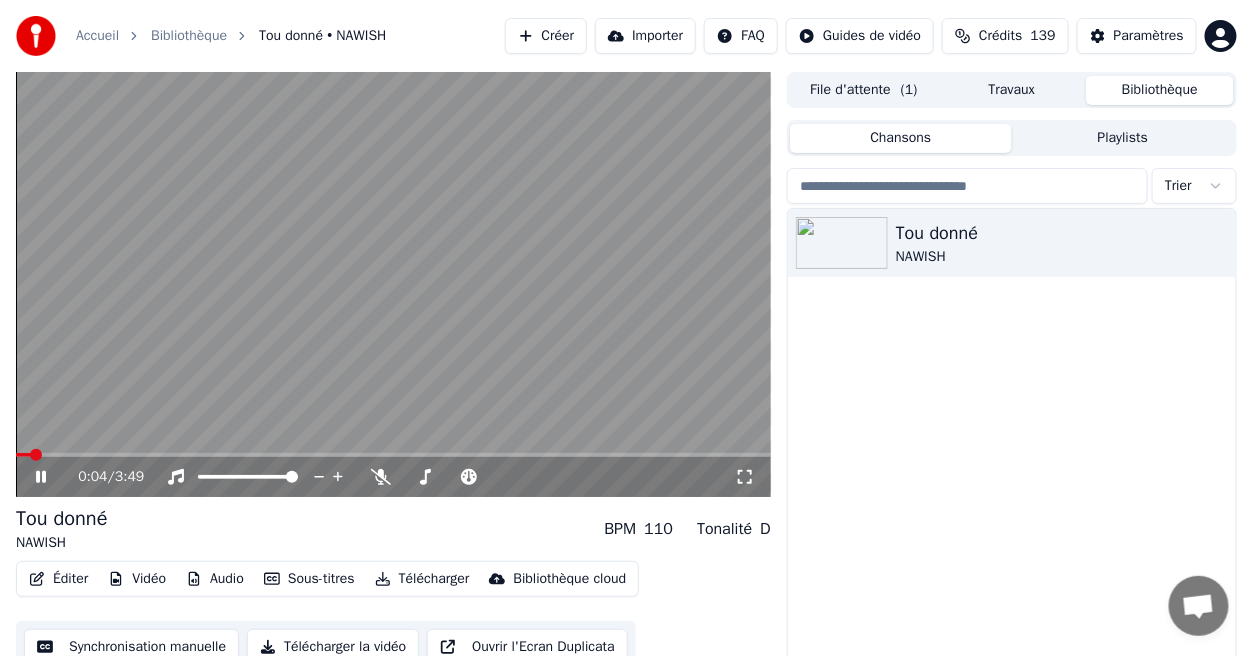 click at bounding box center (393, 455) 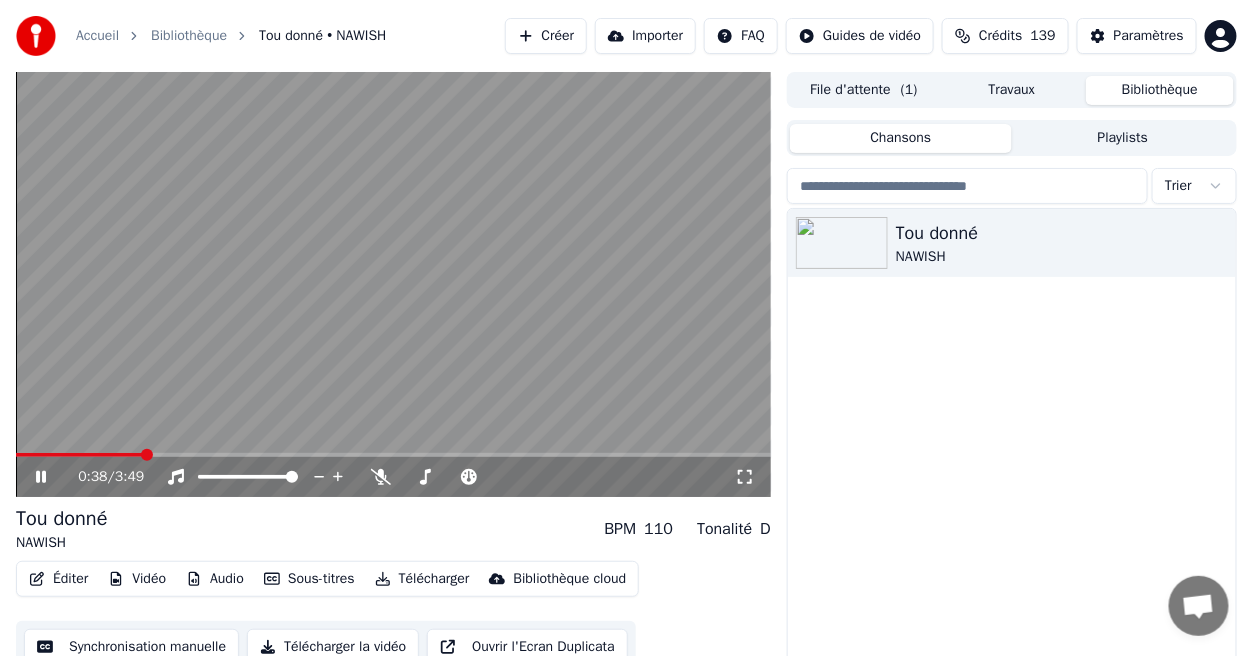 click 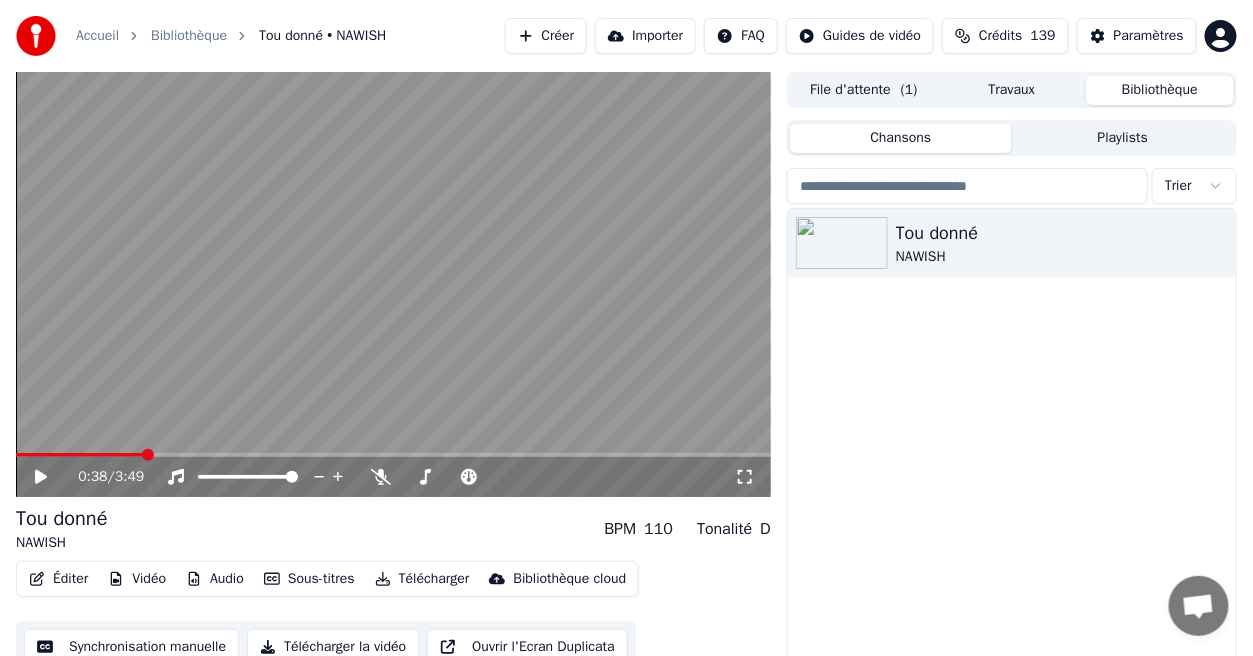 click 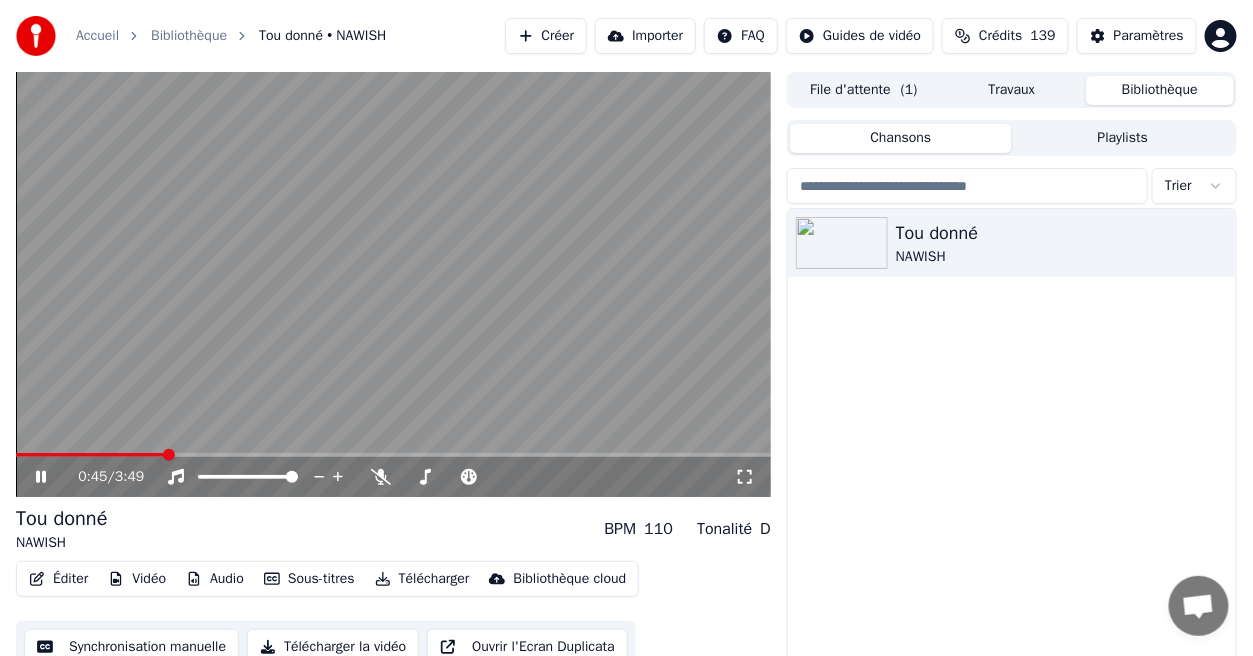 click 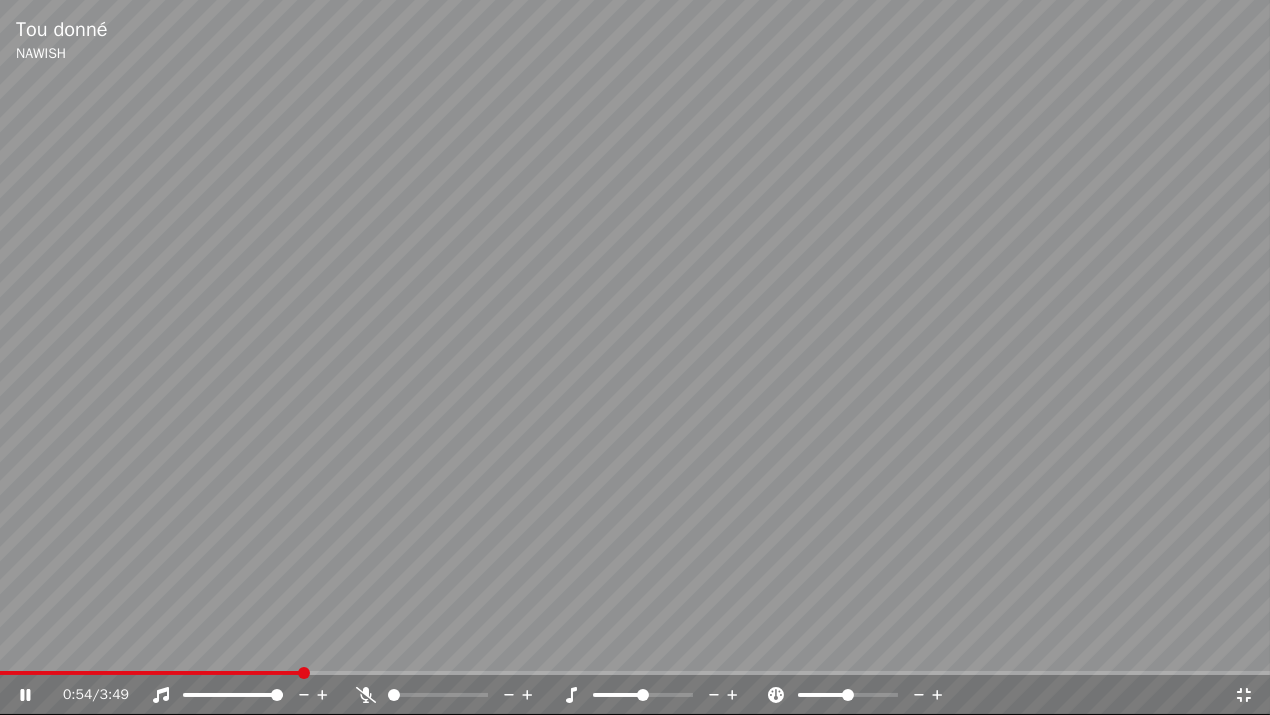 click 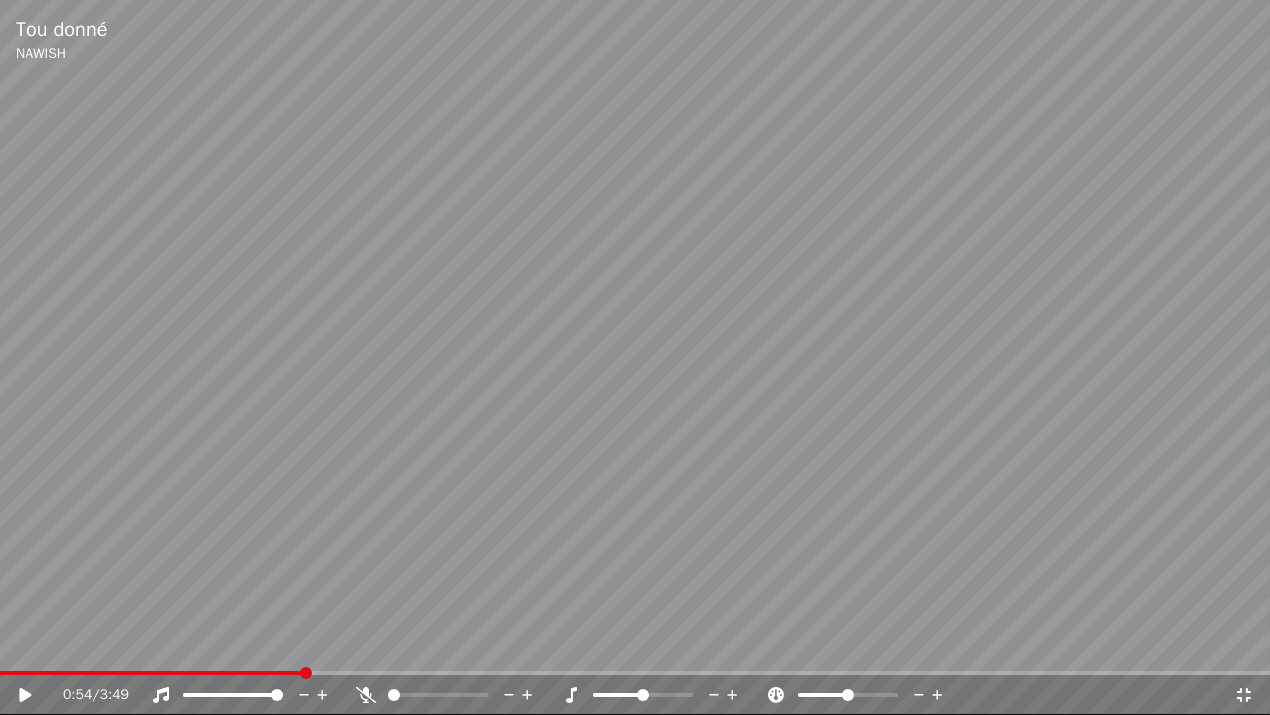 click 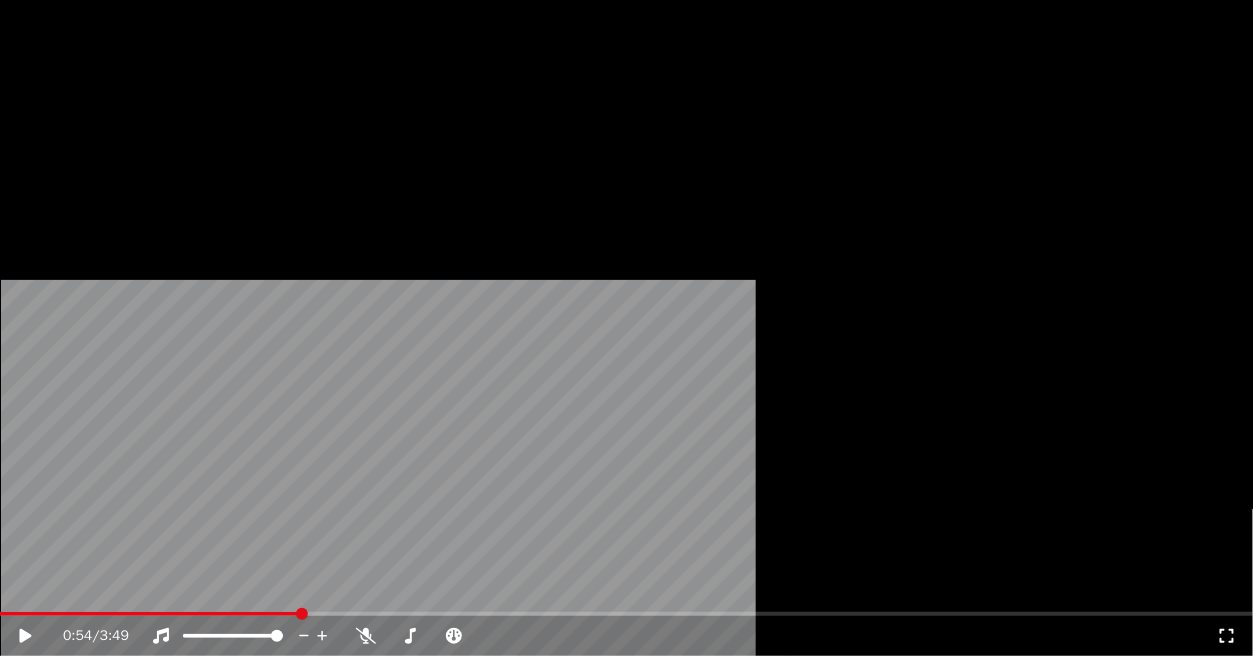 click on "Télécharger" at bounding box center [422, 154] 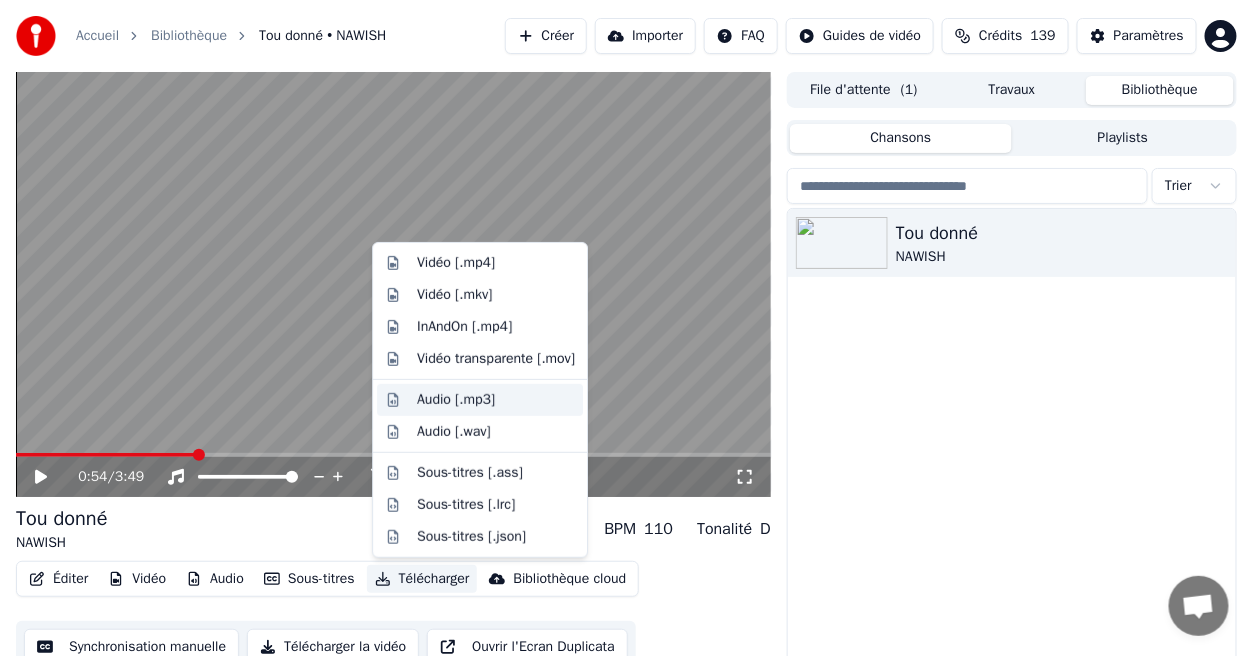 click on "Audio [.mp3]" at bounding box center (456, 400) 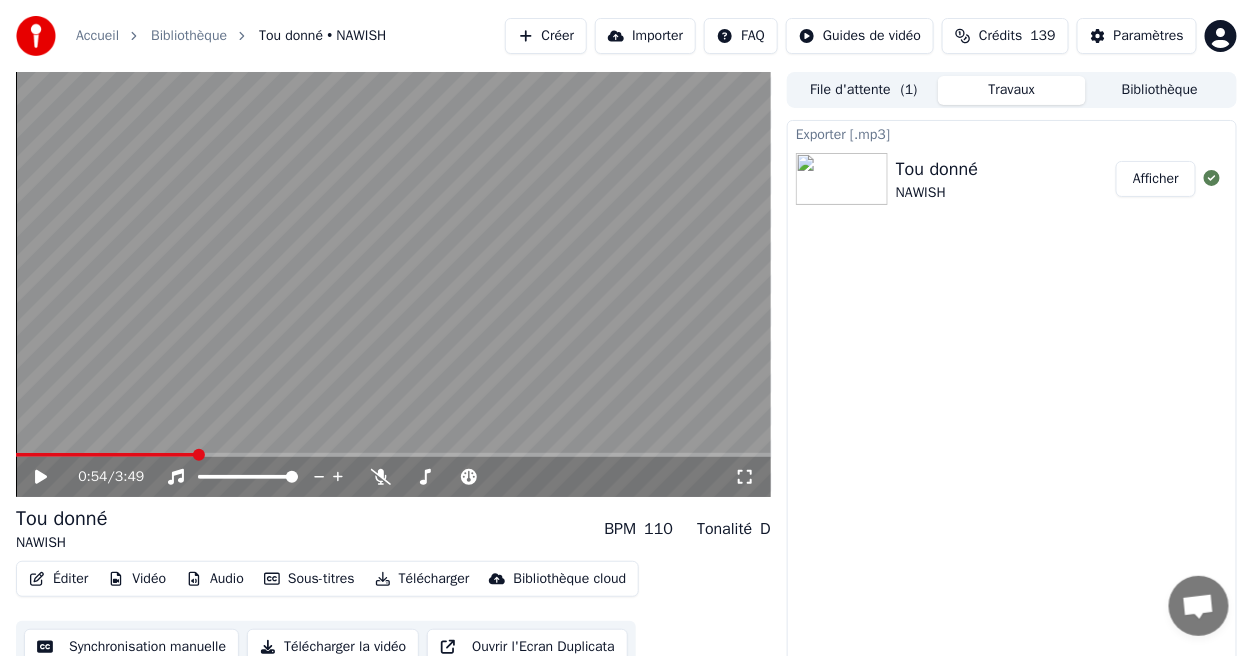 click on "Afficher" at bounding box center [1156, 179] 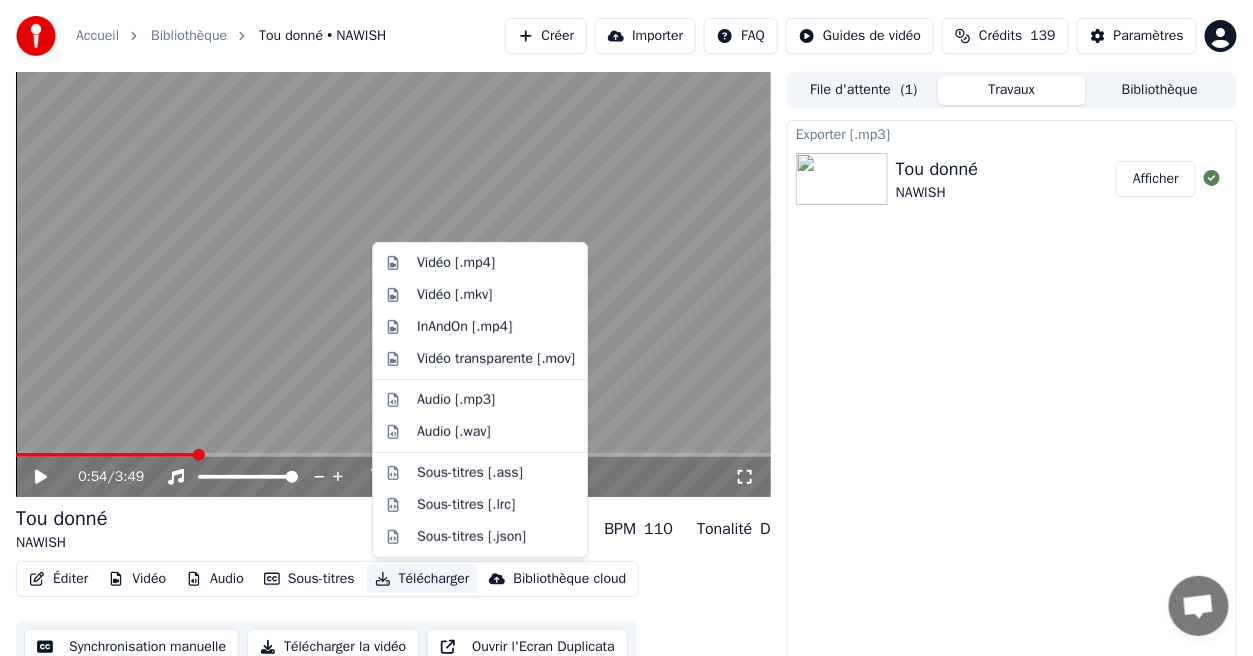 click on "Télécharger" at bounding box center [422, 579] 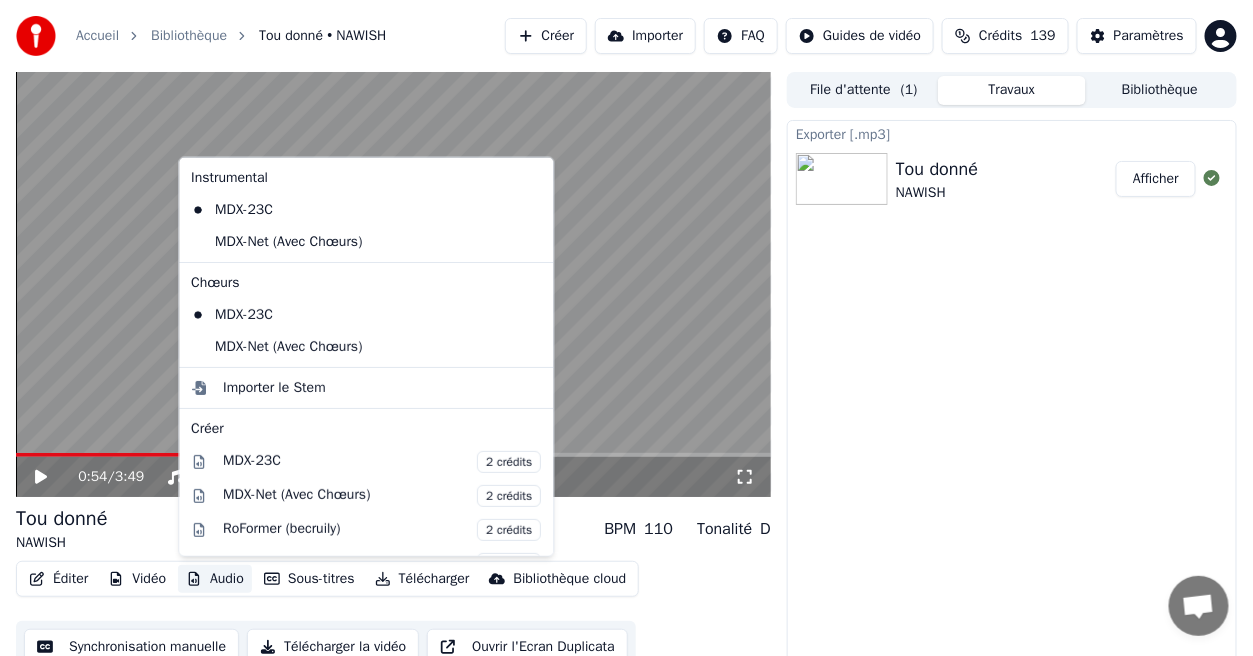 click on "Audio" at bounding box center [215, 579] 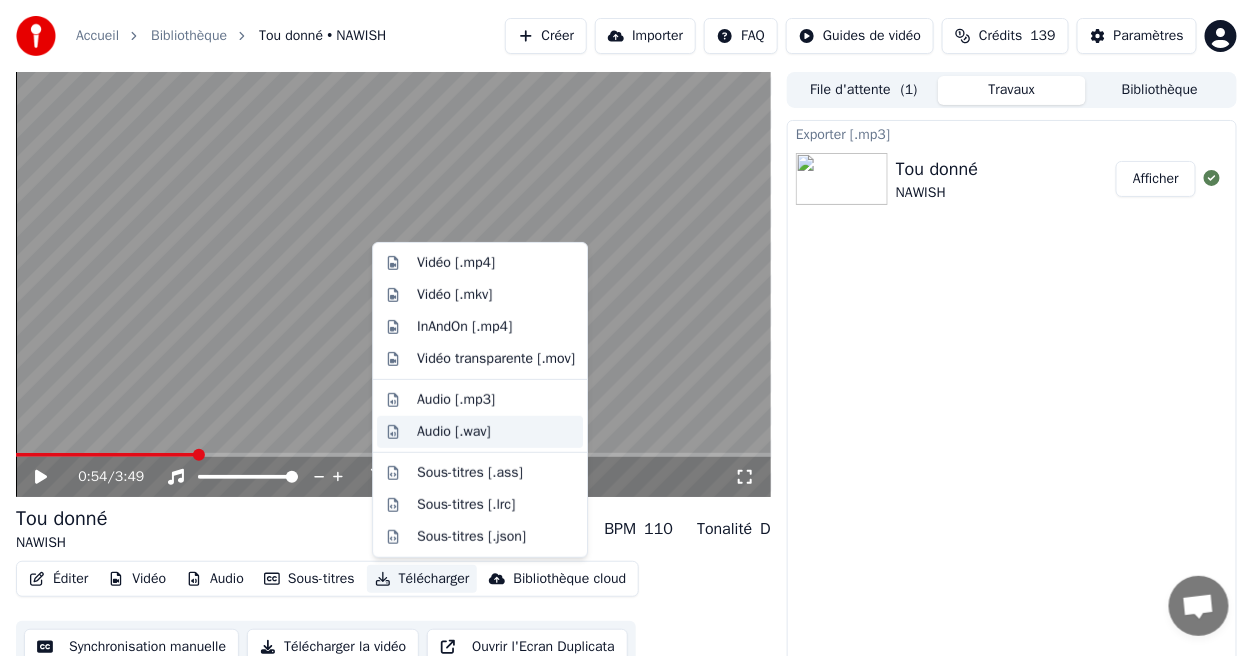click on "Audio [.wav]" at bounding box center (454, 432) 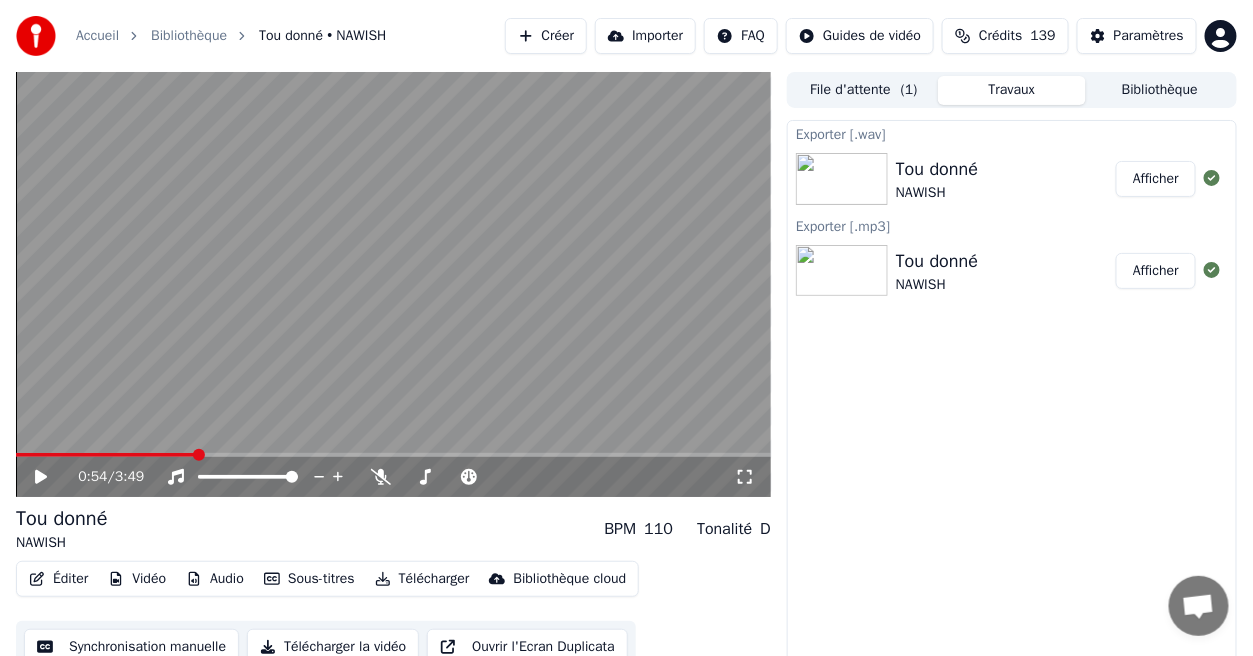 click on "Afficher" at bounding box center (1156, 179) 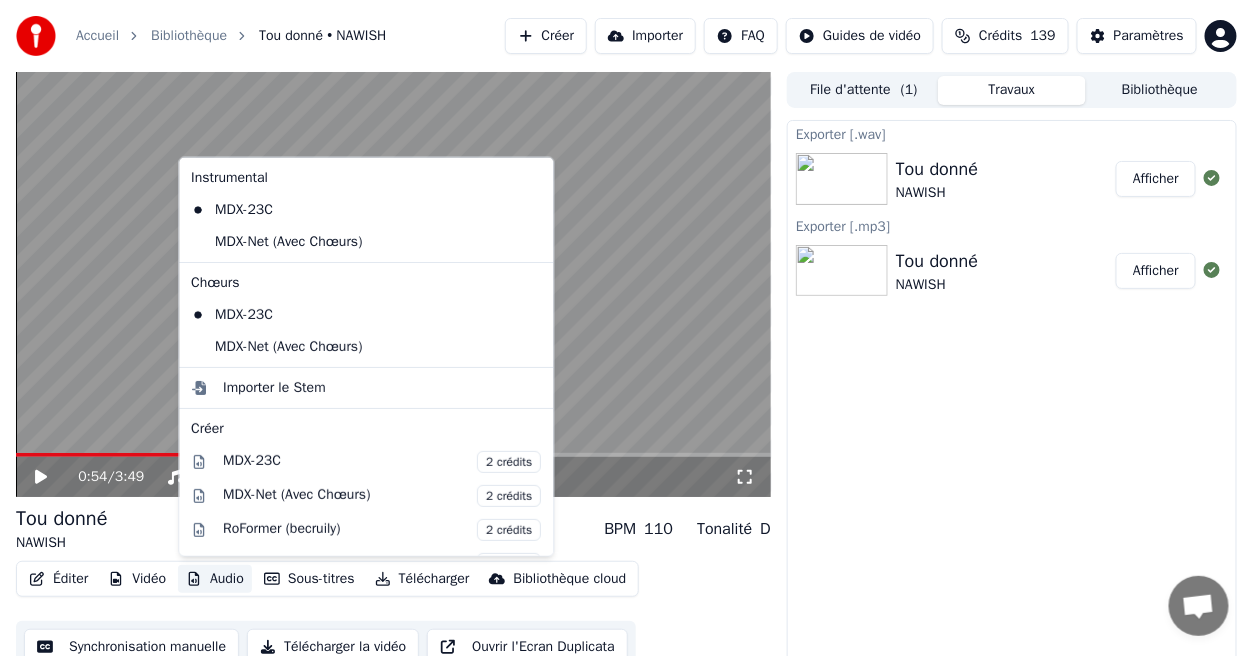 click on "Audio" at bounding box center (215, 579) 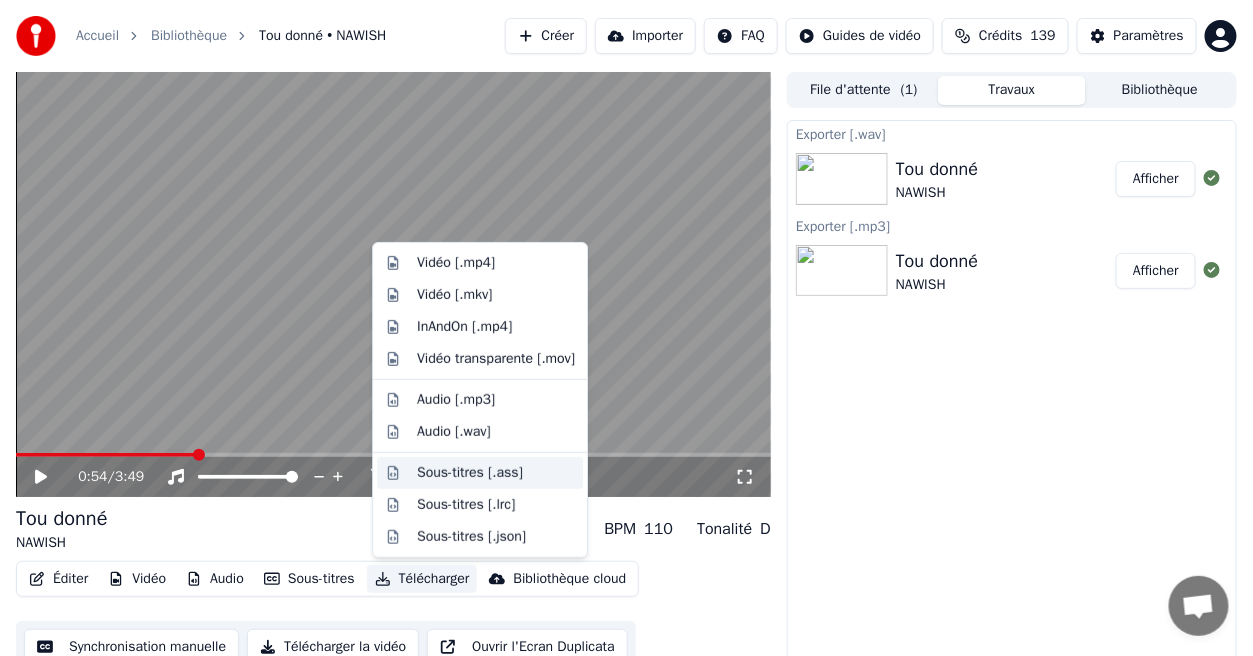 click on "Sous-titres [.ass]" at bounding box center [470, 473] 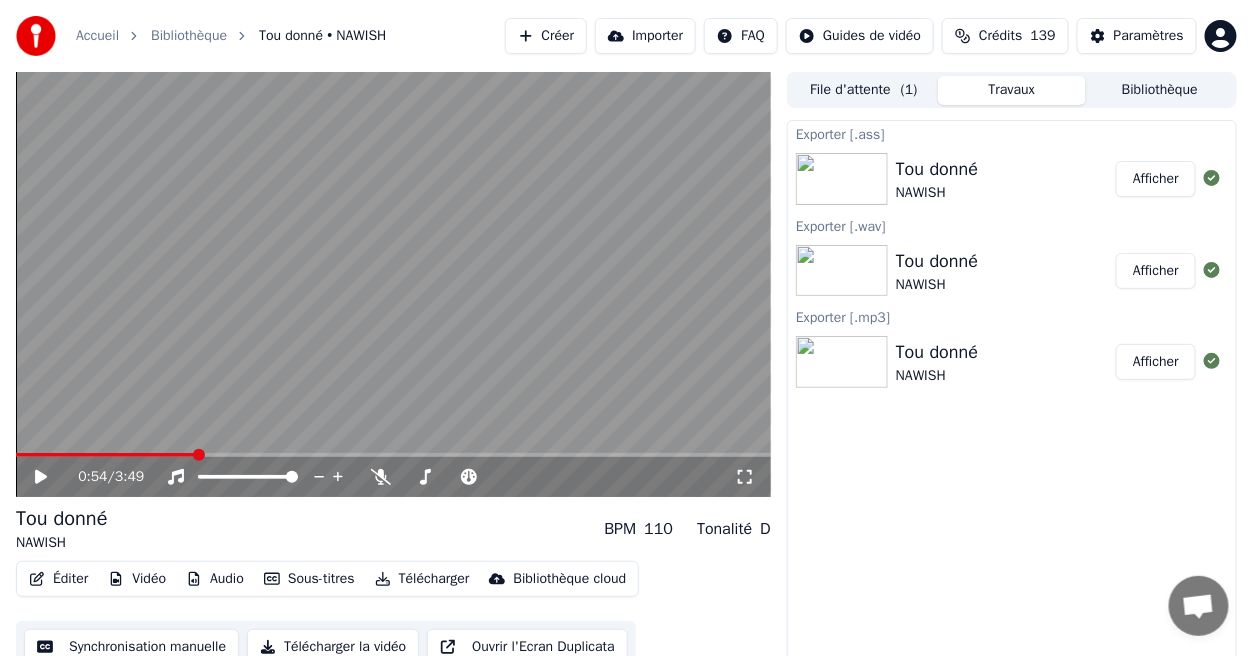 click on "Afficher" at bounding box center (1156, 179) 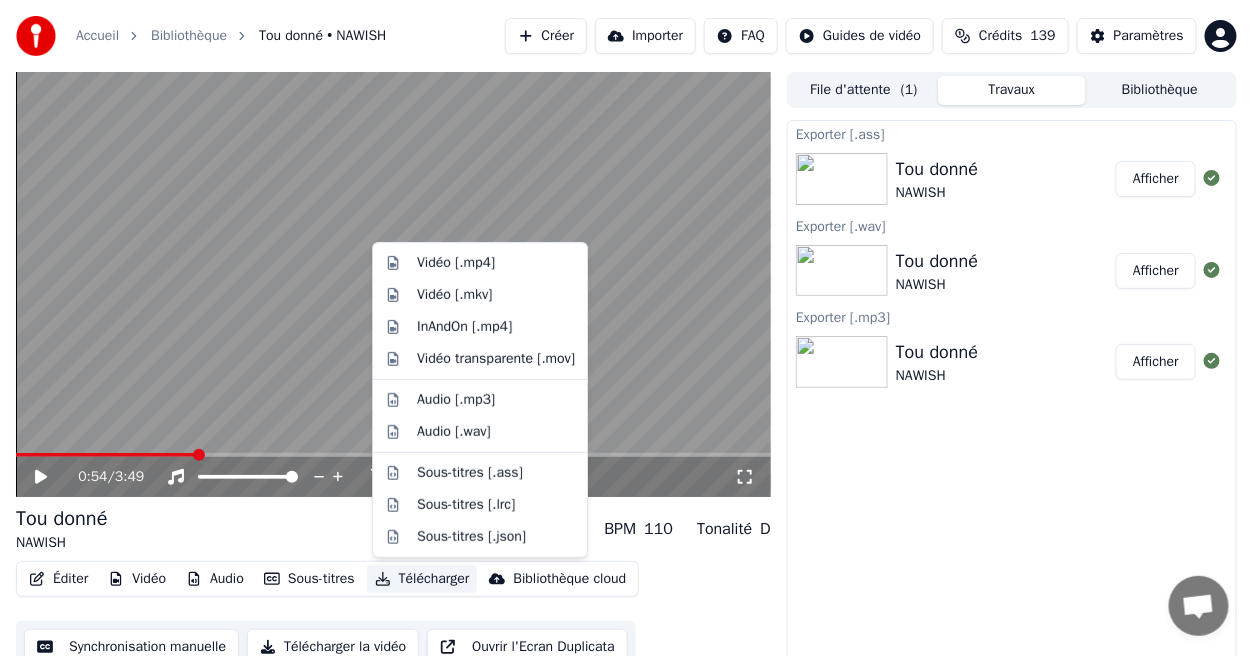 click on "Télécharger" at bounding box center (422, 579) 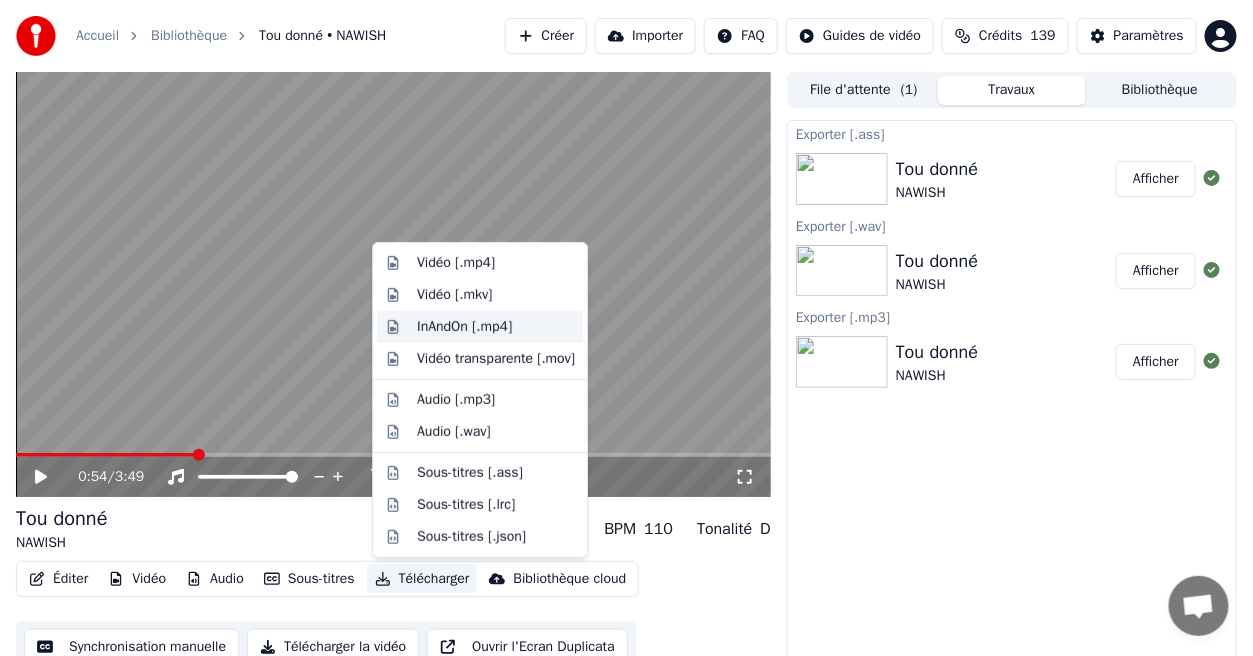 click on "InAndOn [.mp4]" at bounding box center (464, 327) 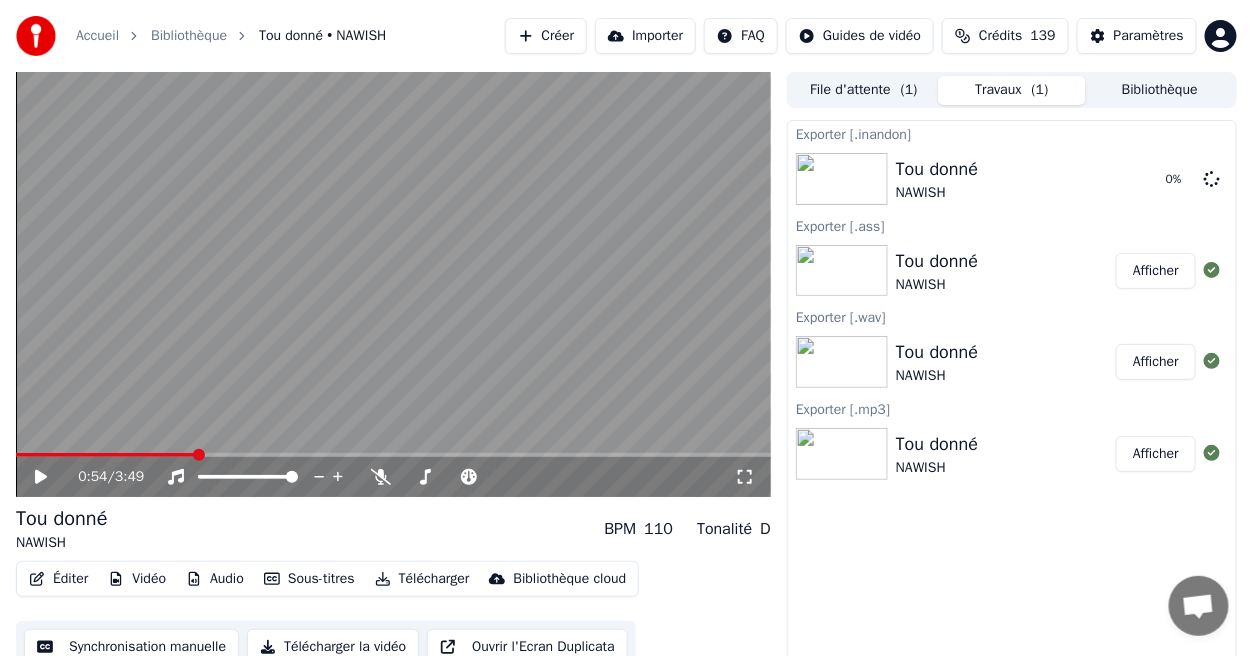 click at bounding box center [393, 284] 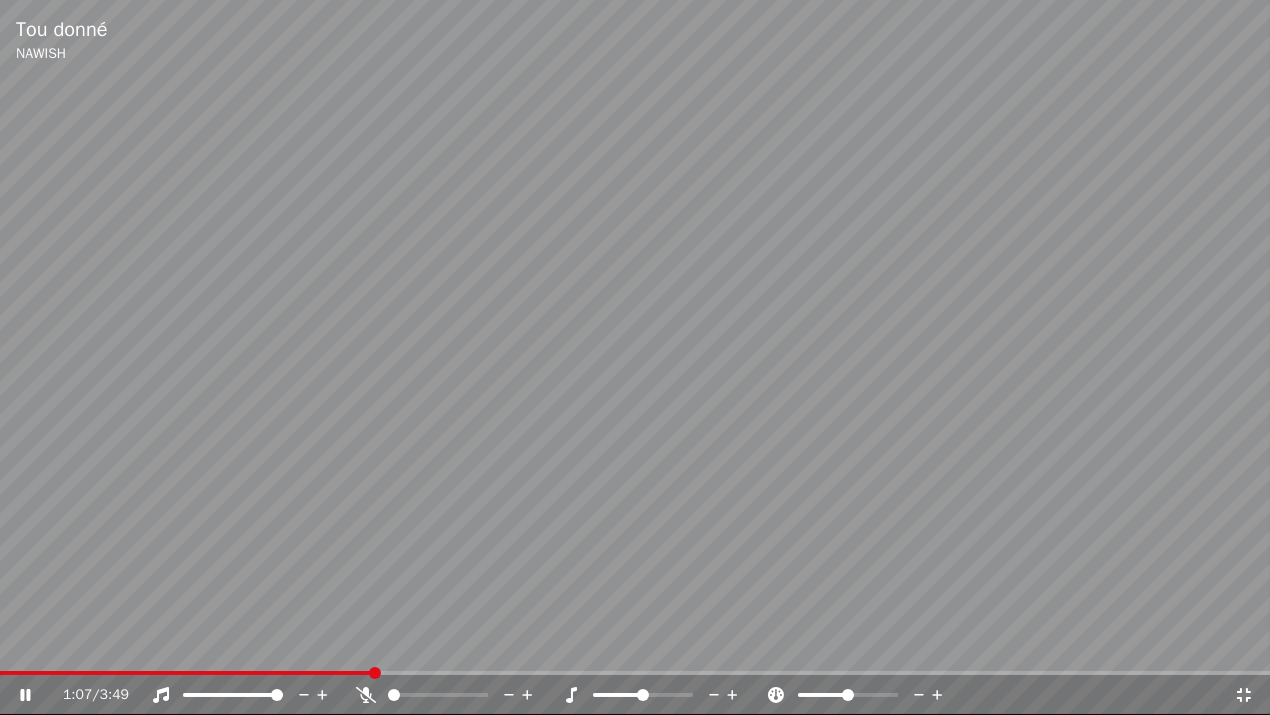 click 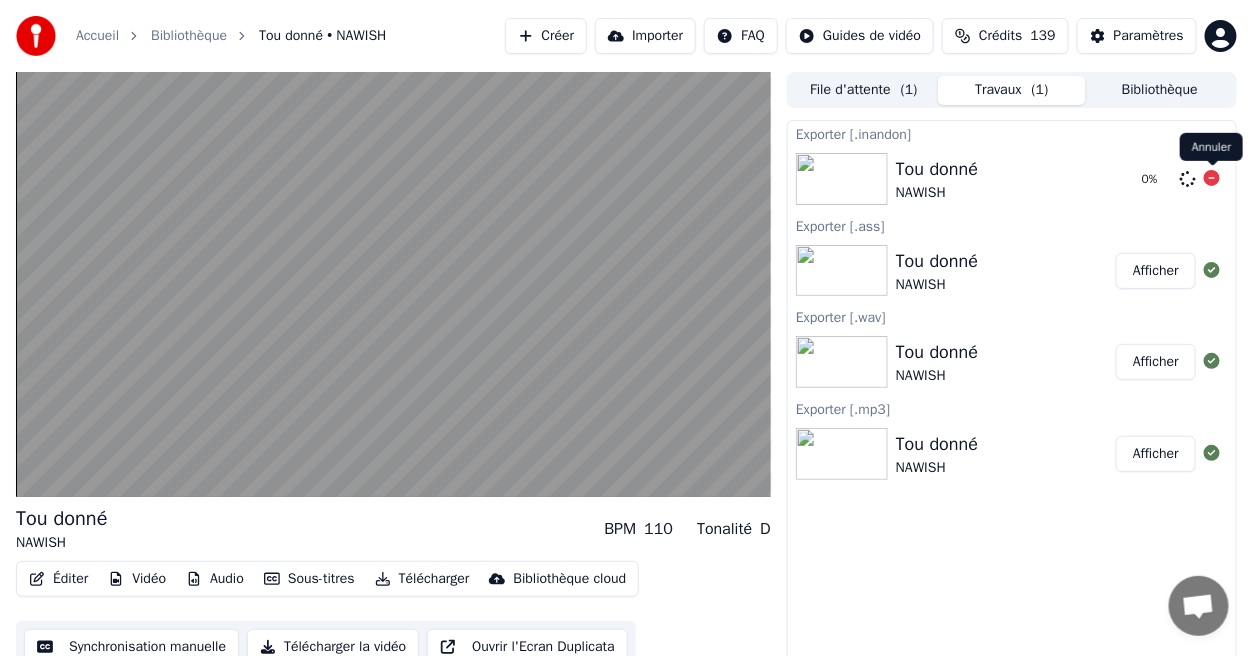 click 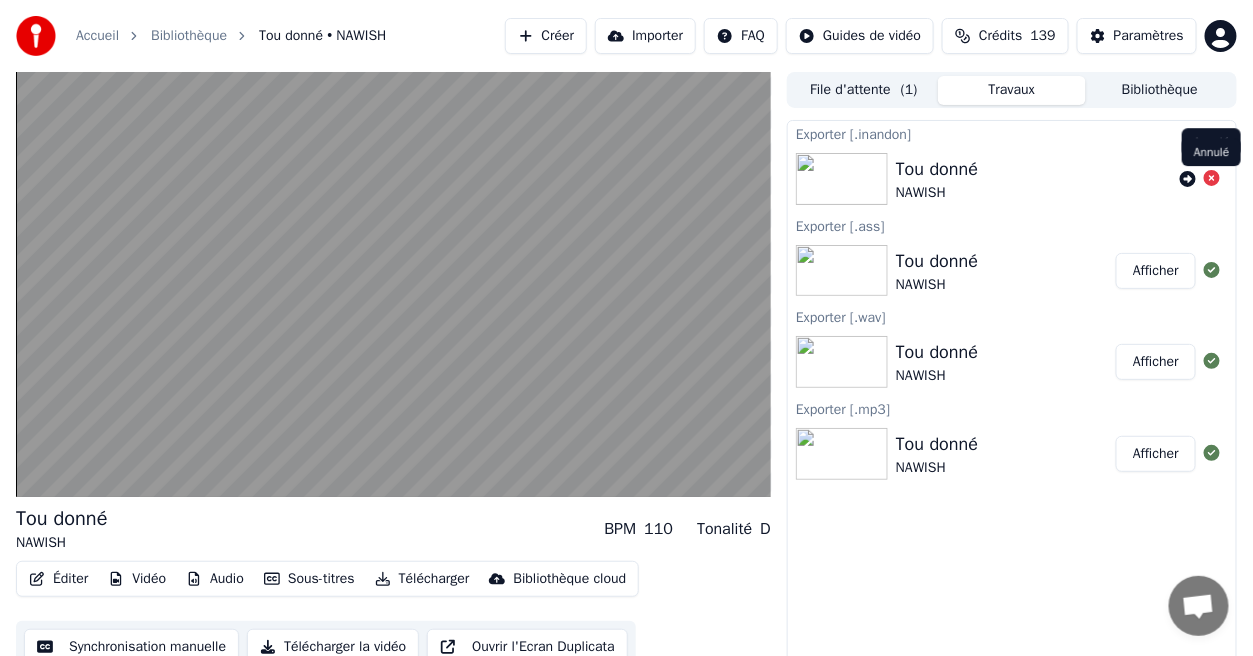 click 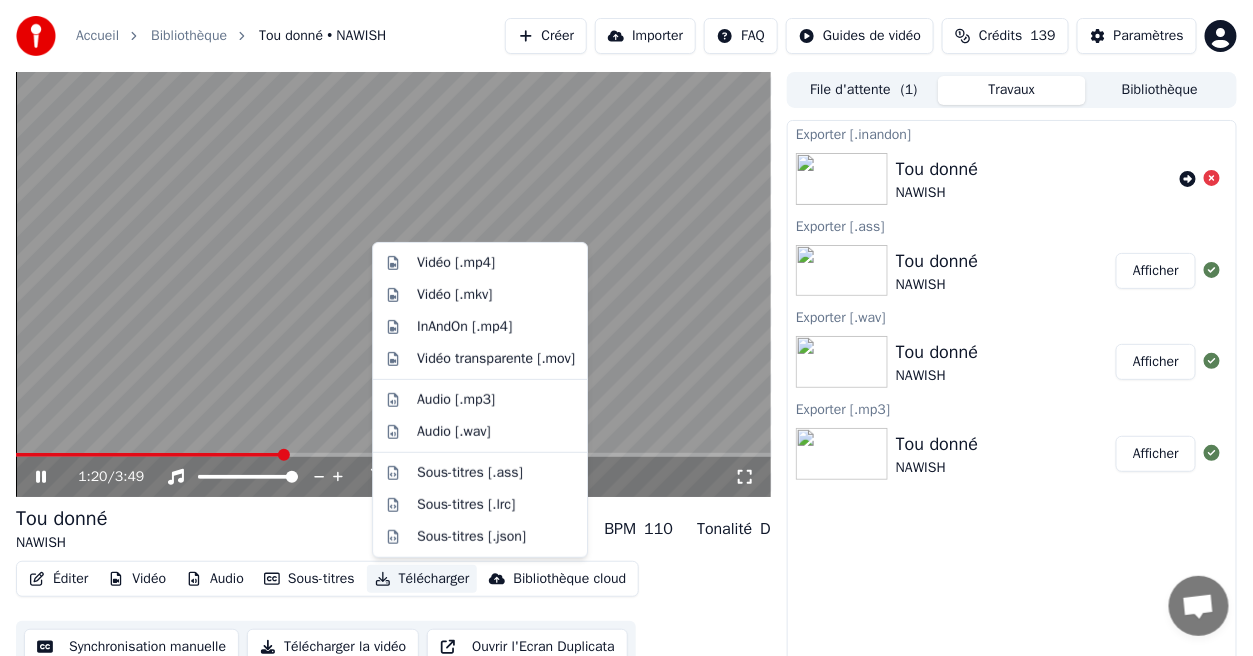 click on "Télécharger" at bounding box center (422, 579) 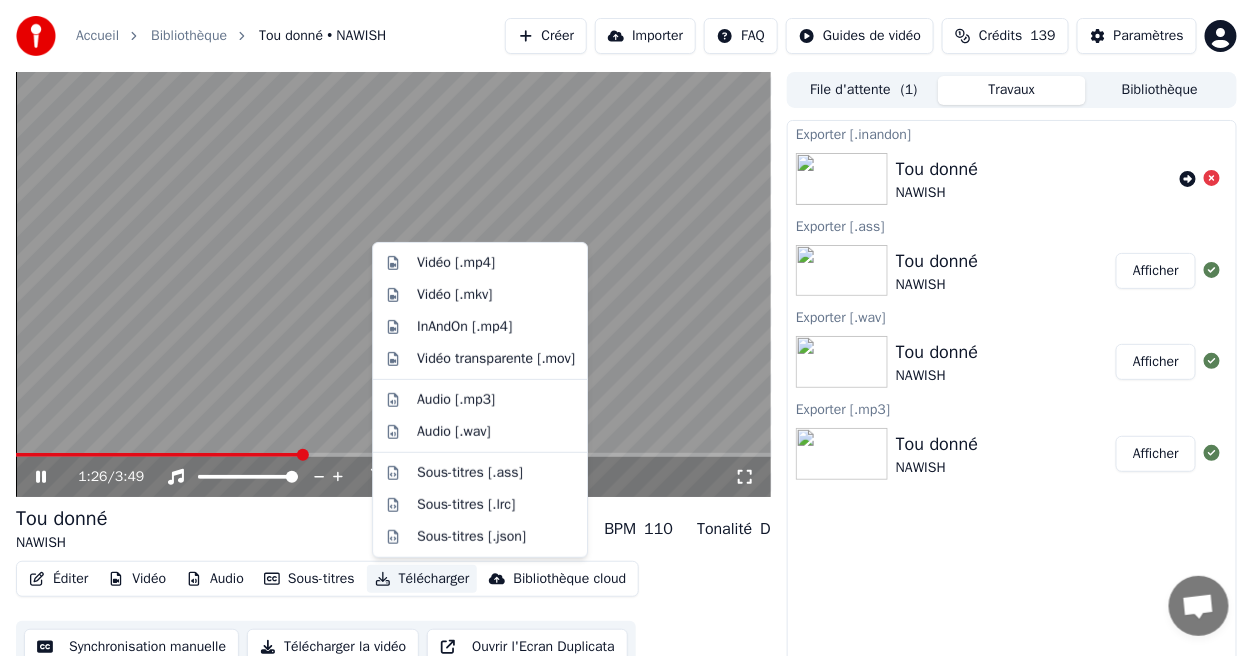 click 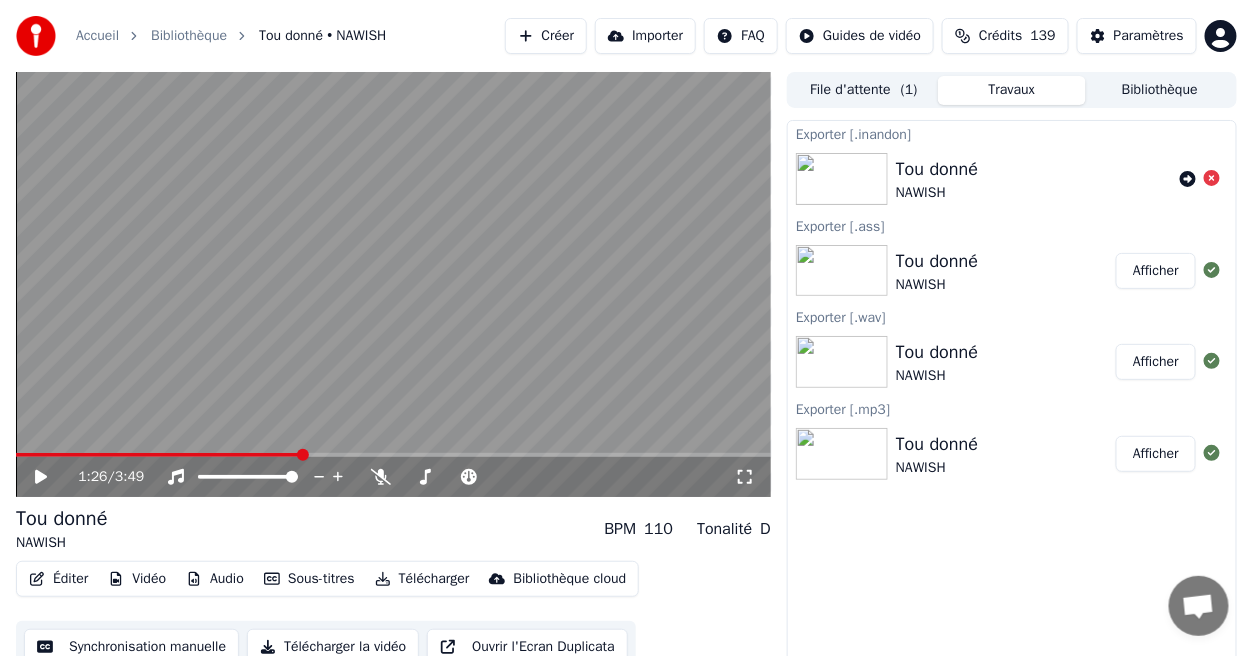 click 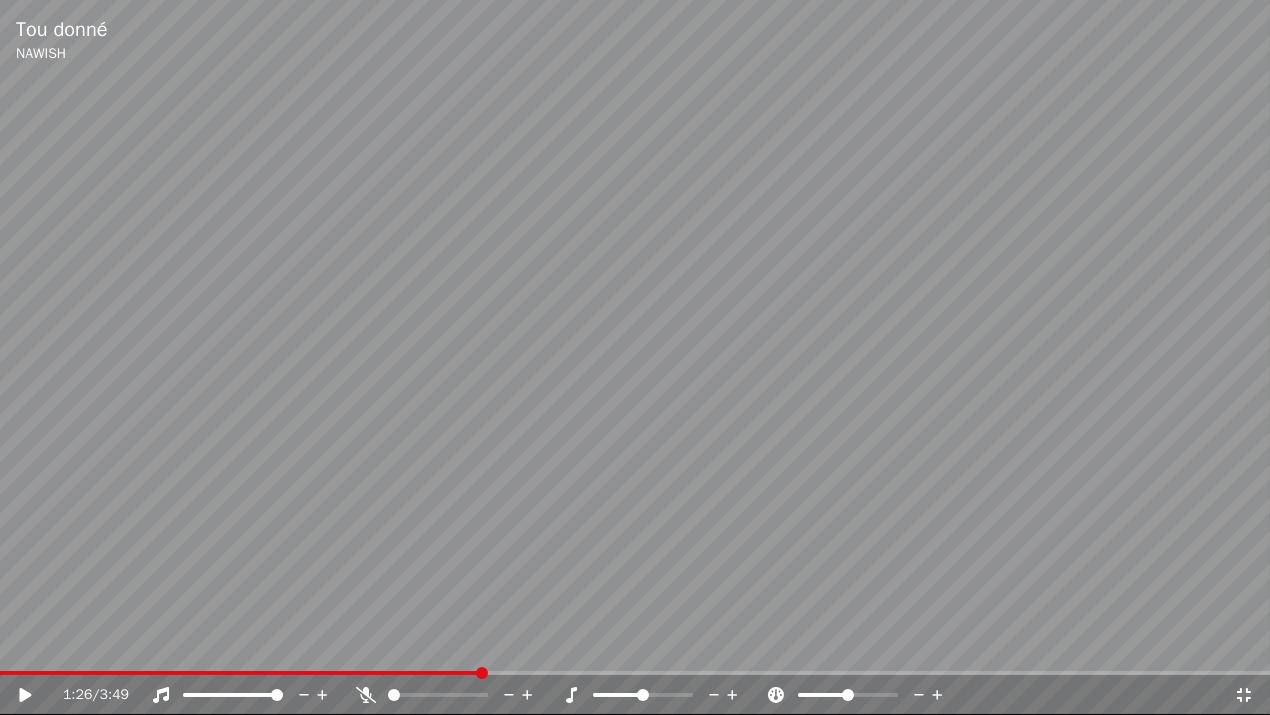 click 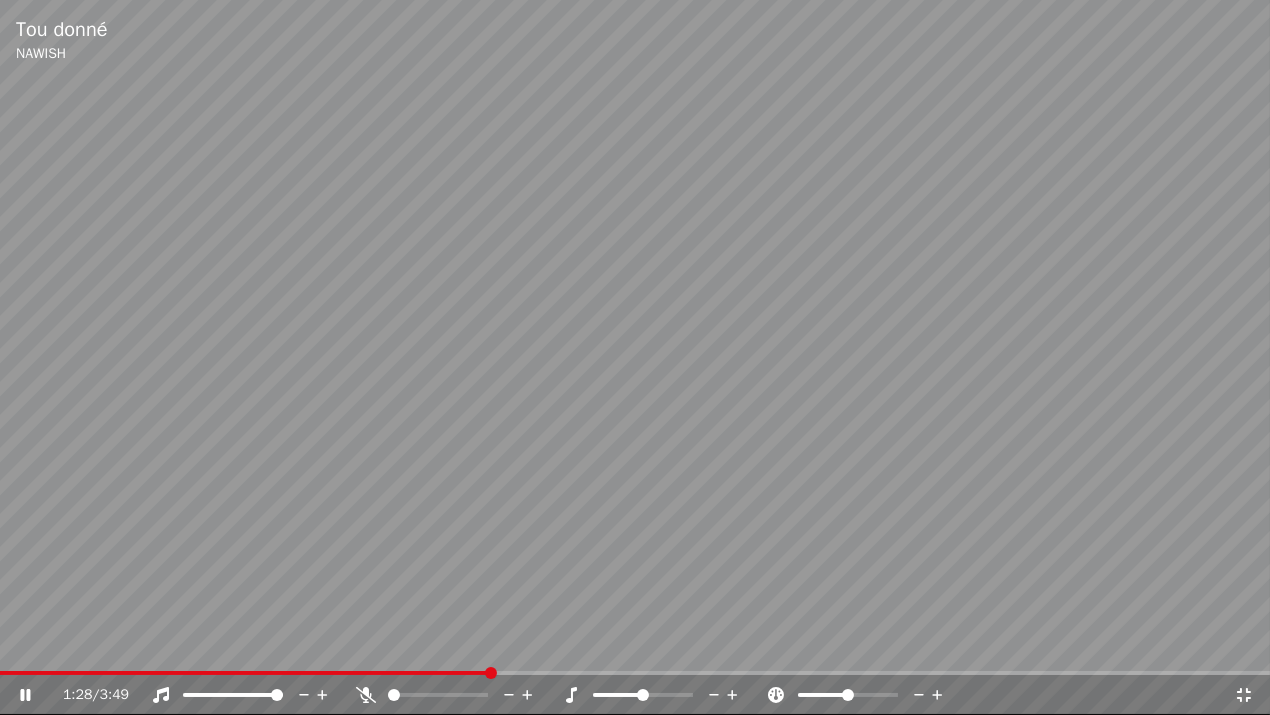 click 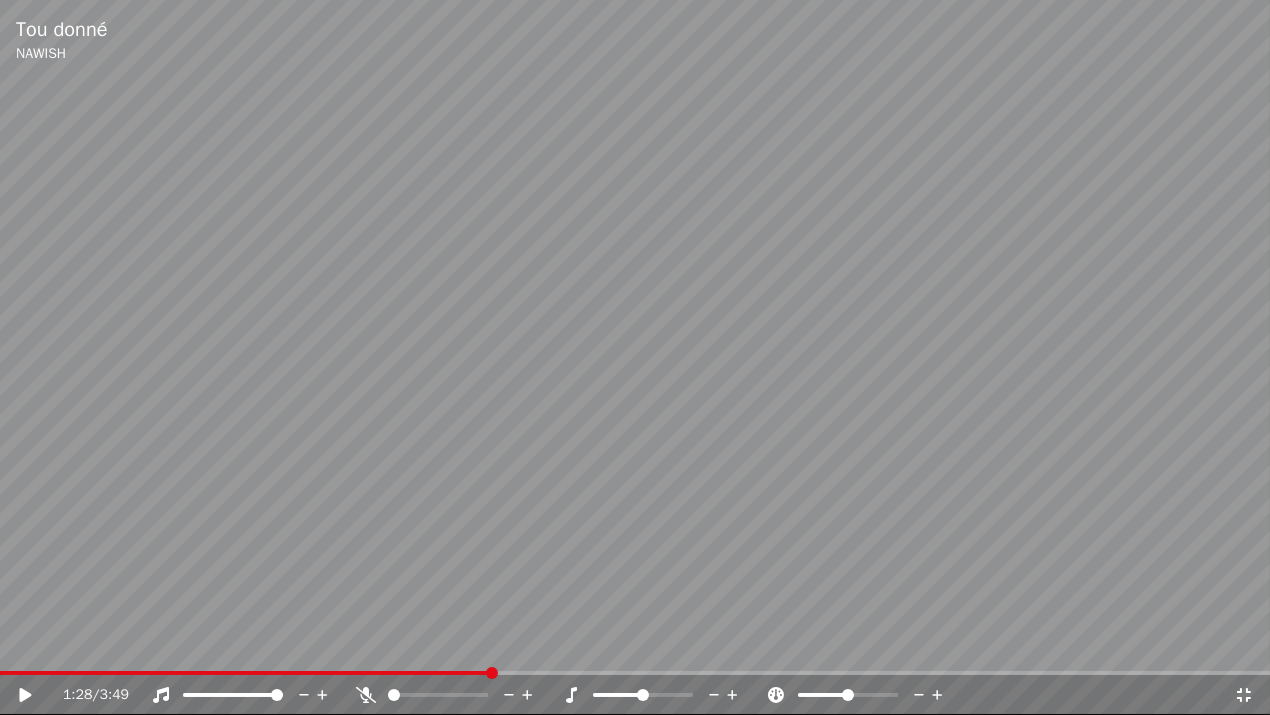 click 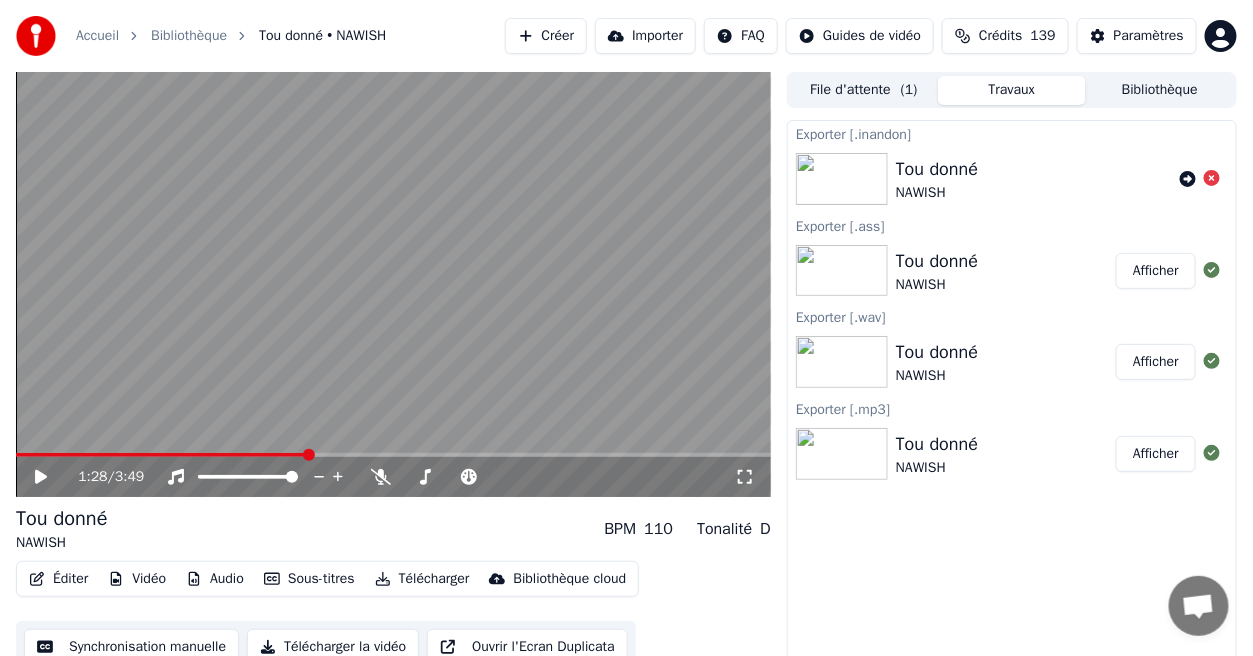 scroll, scrollTop: 21, scrollLeft: 0, axis: vertical 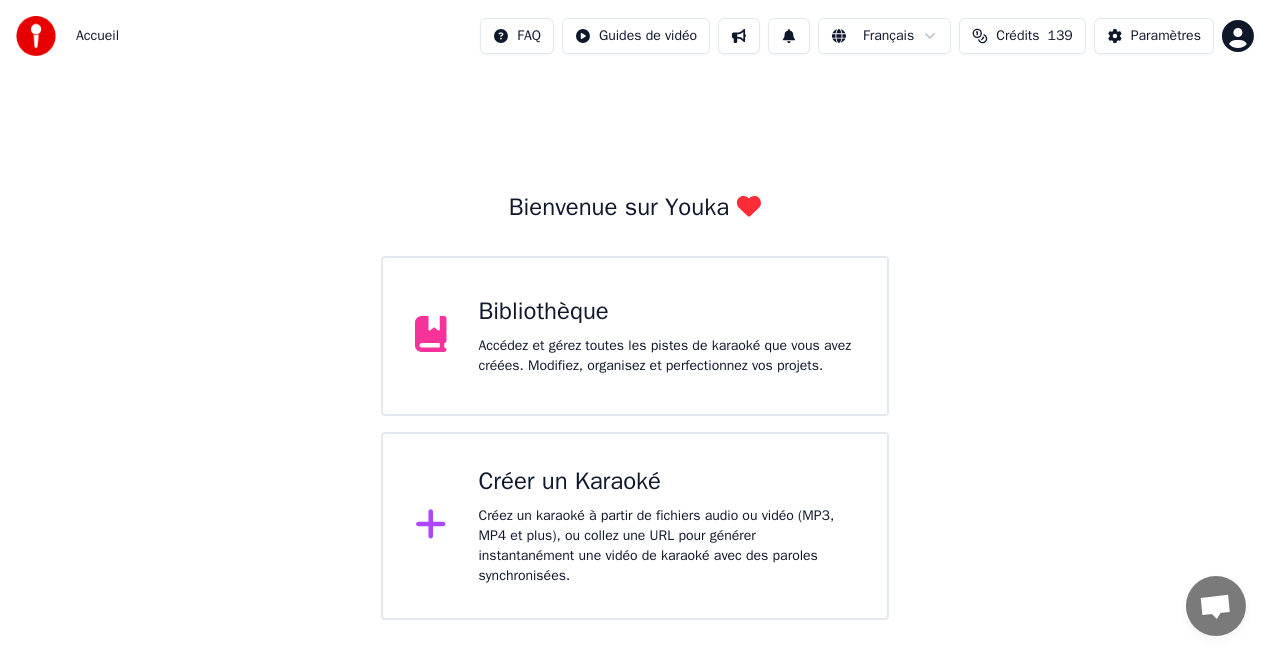 click on "Accédez et gérez toutes les pistes de karaoké que vous avez créées. Modifiez, organisez et perfectionnez vos projets." at bounding box center (667, 356) 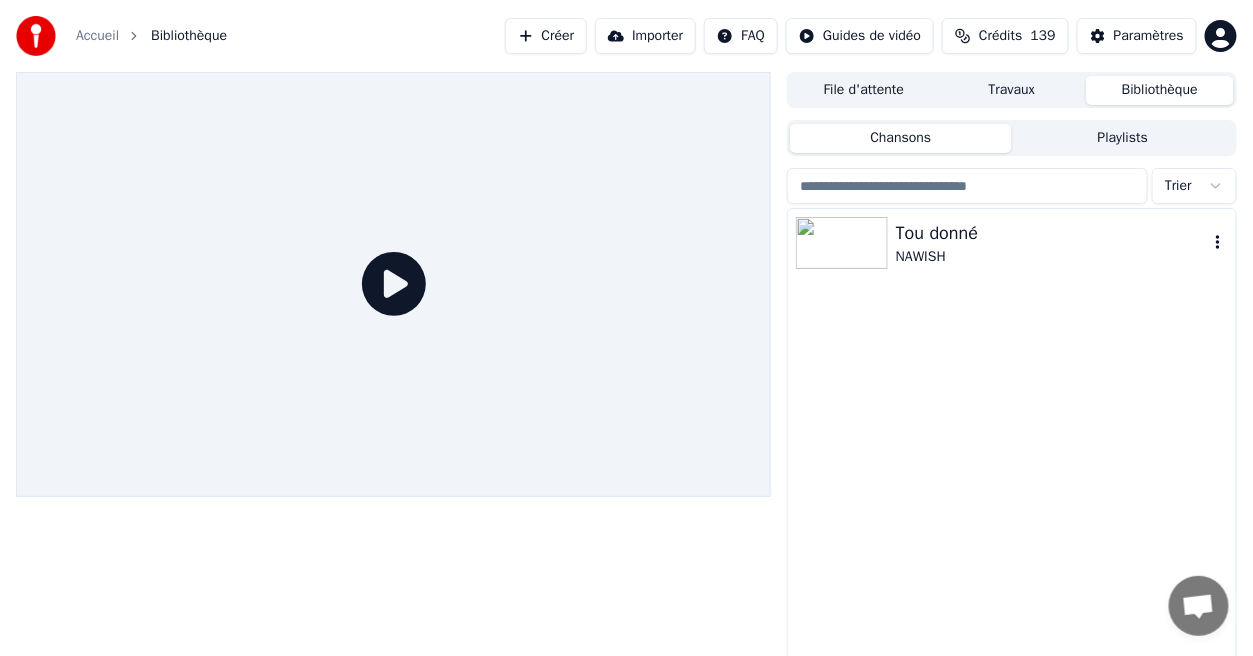click on "NAWISH" at bounding box center [1052, 257] 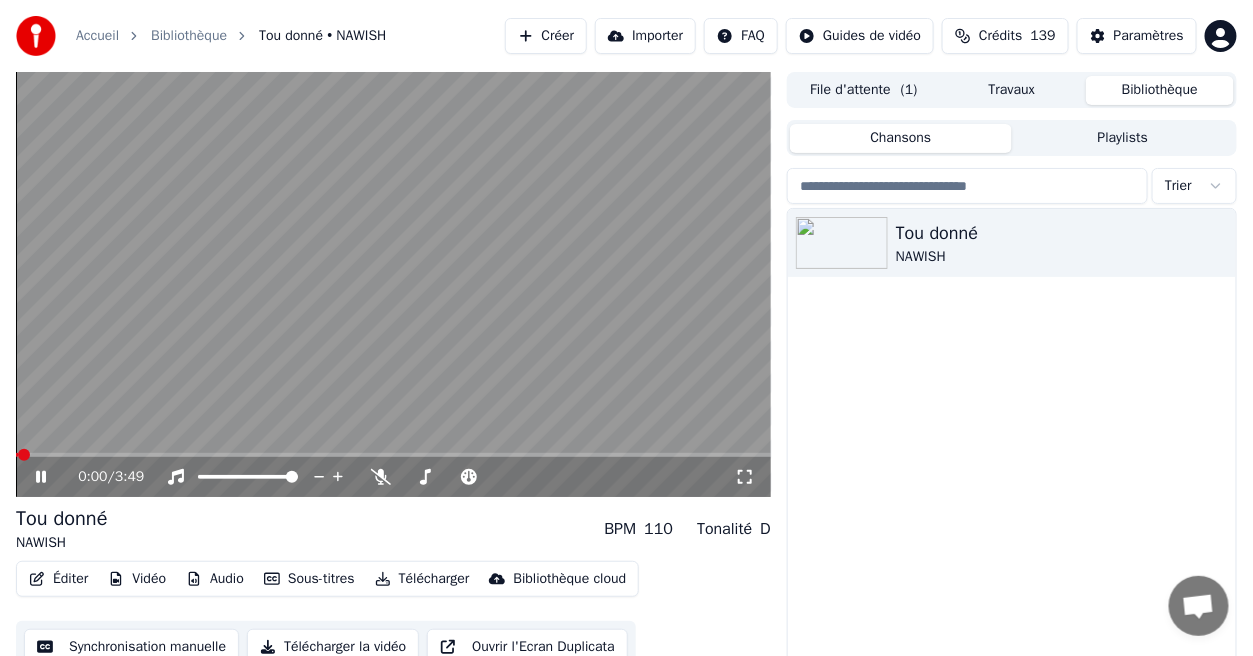 click 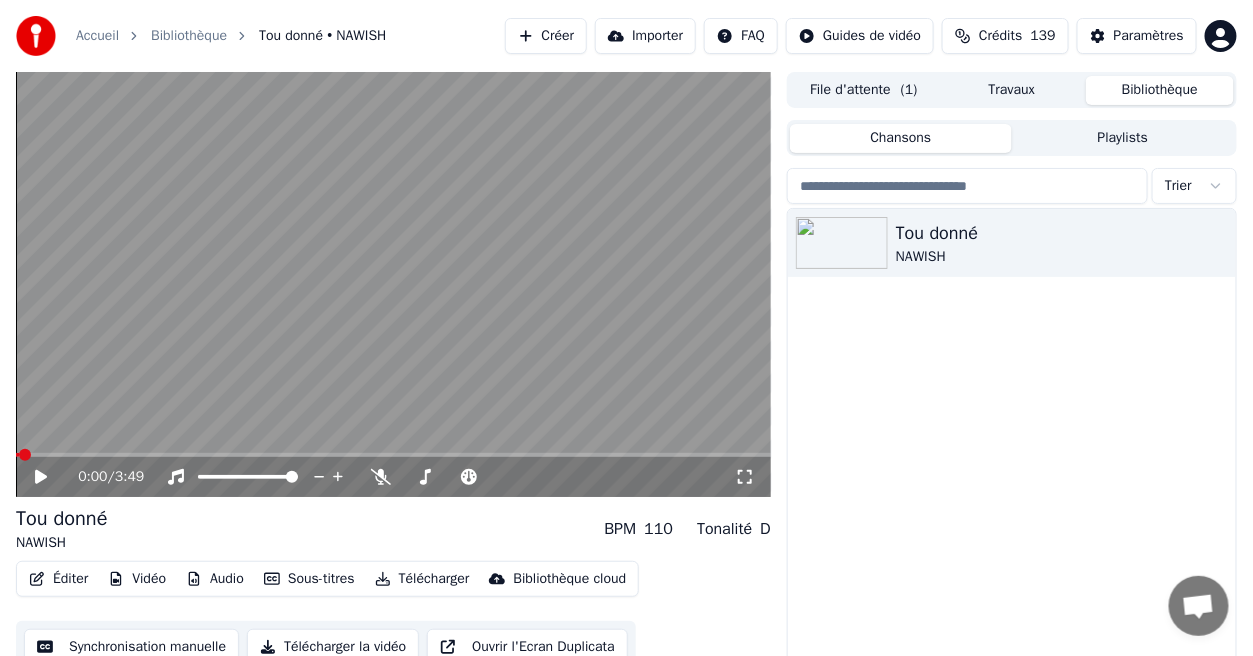 click at bounding box center [1198, 608] 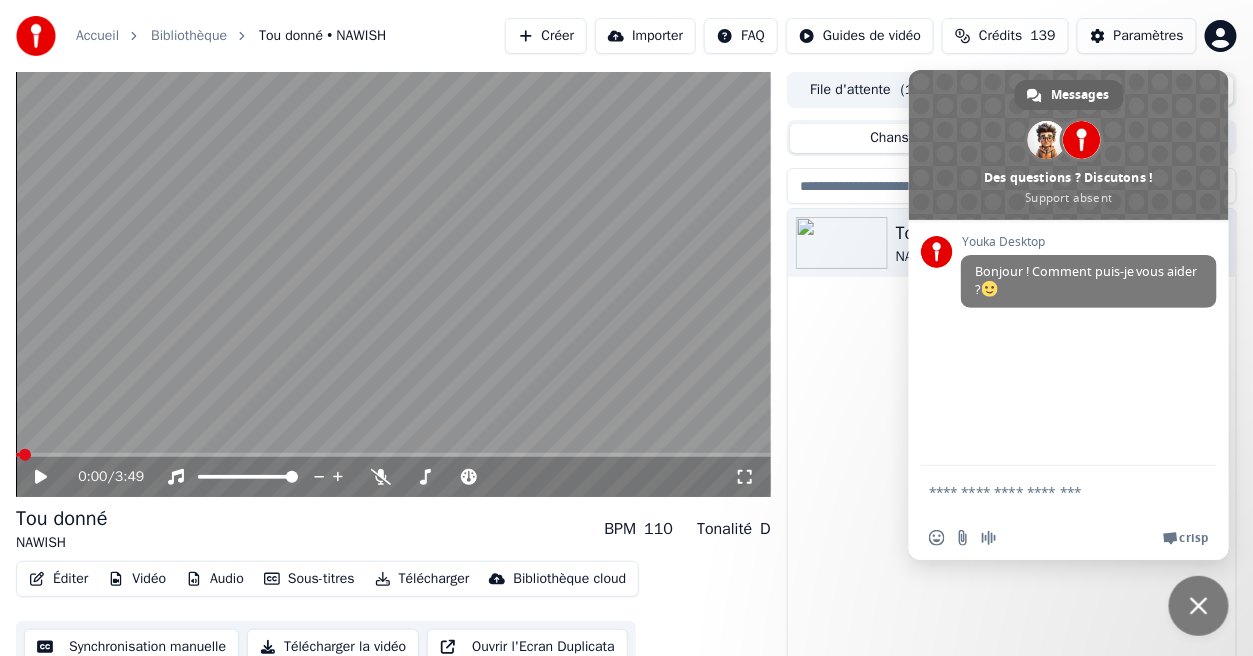 click at bounding box center [1049, 491] 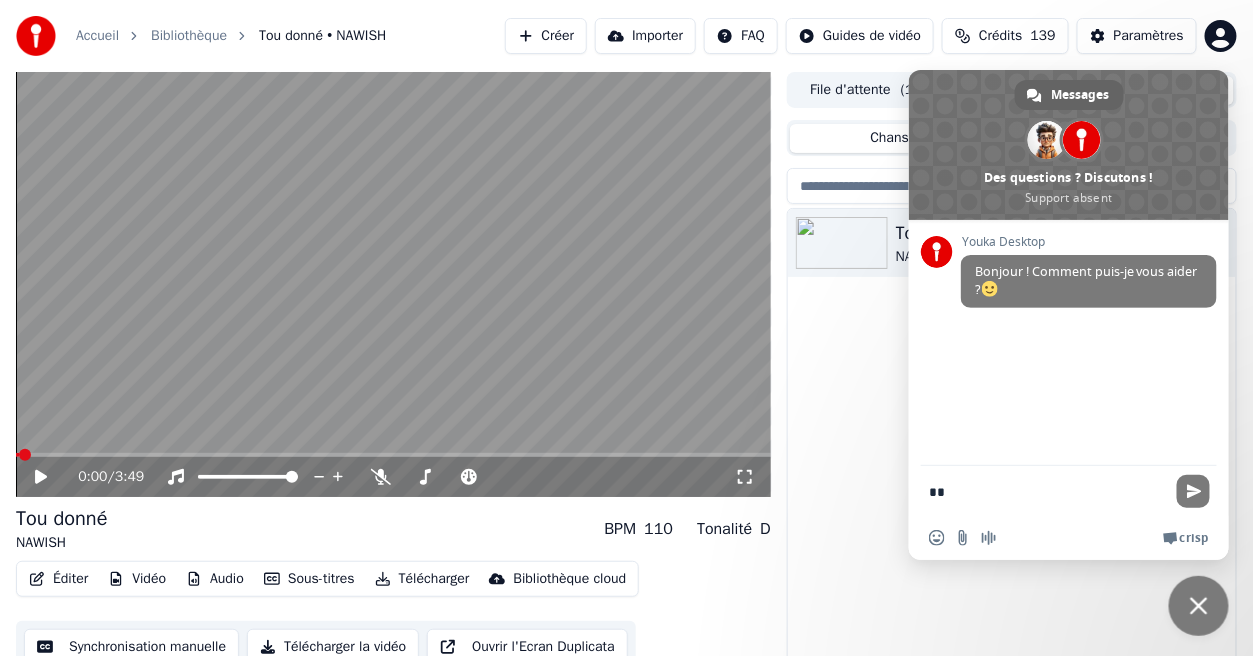 type on "*" 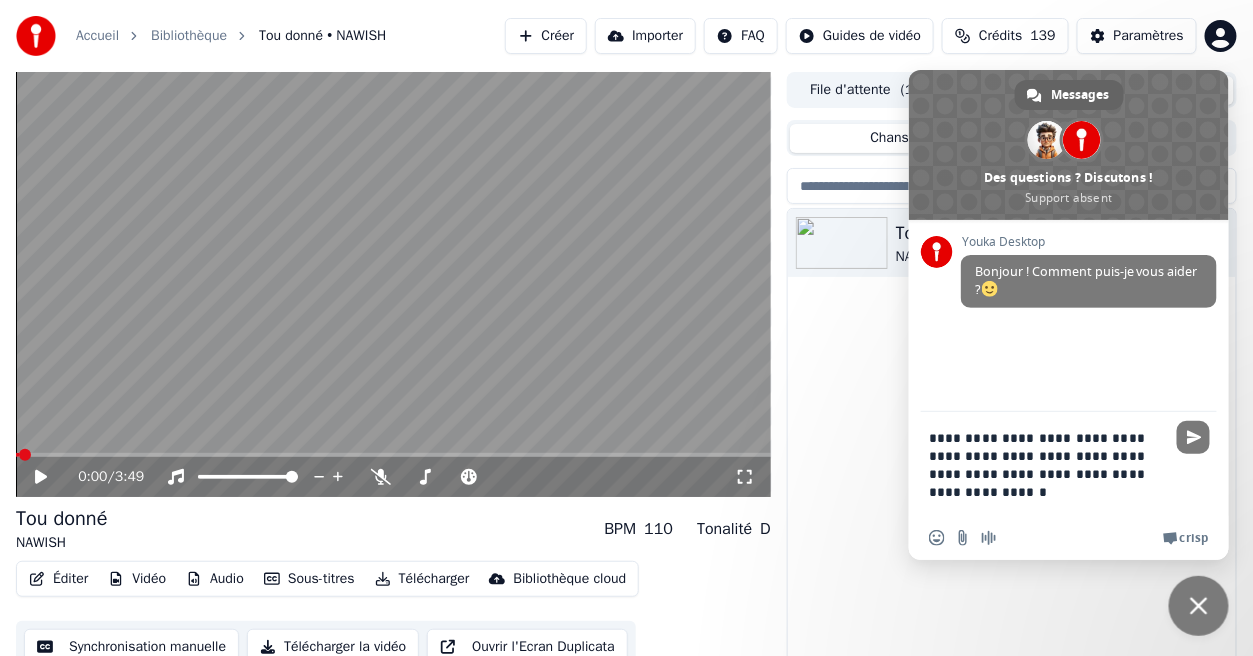 click on "**********" at bounding box center [1049, 464] 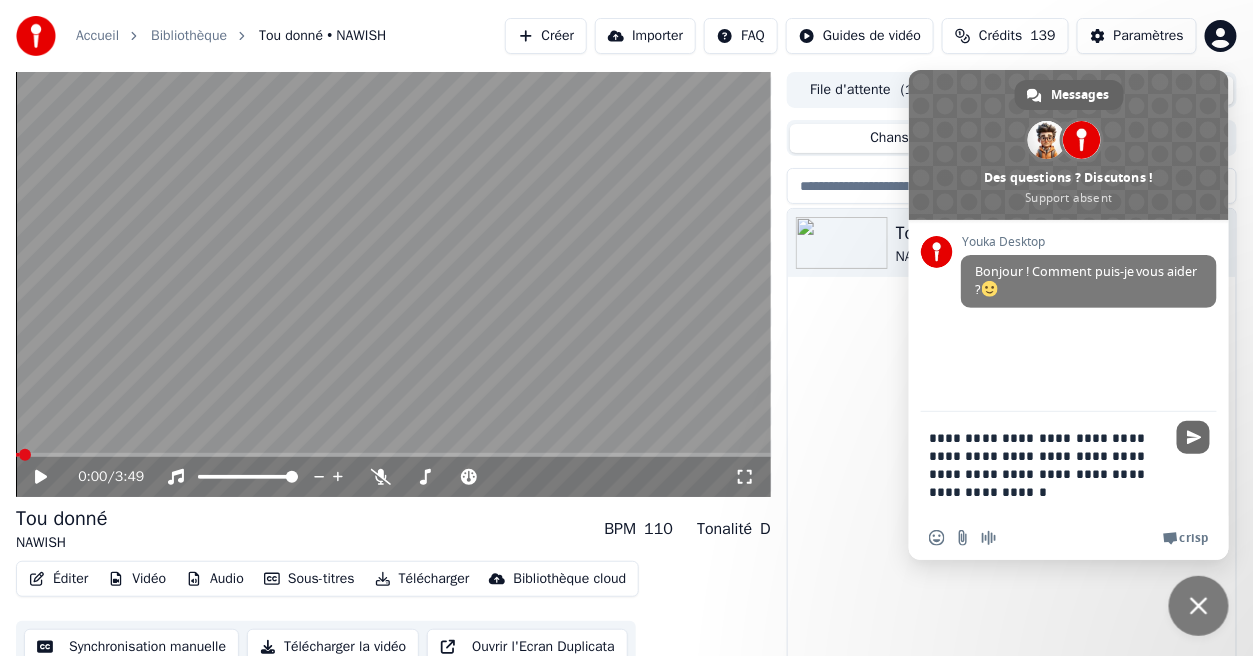 type on "**********" 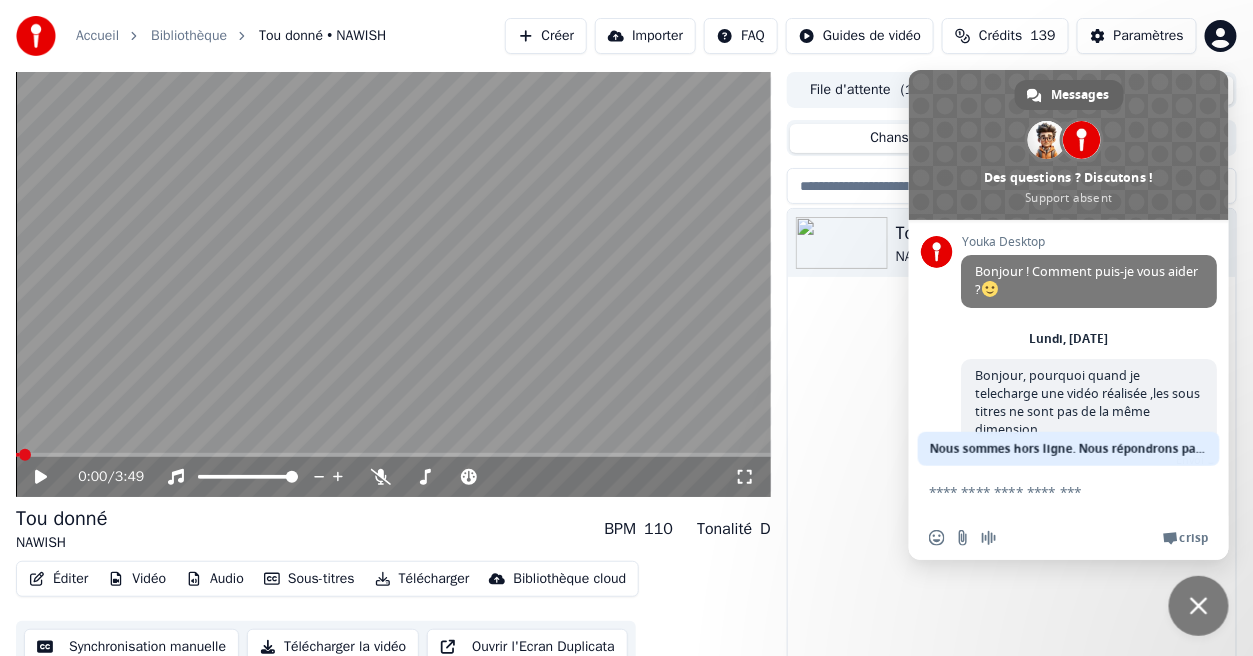 scroll, scrollTop: 64, scrollLeft: 0, axis: vertical 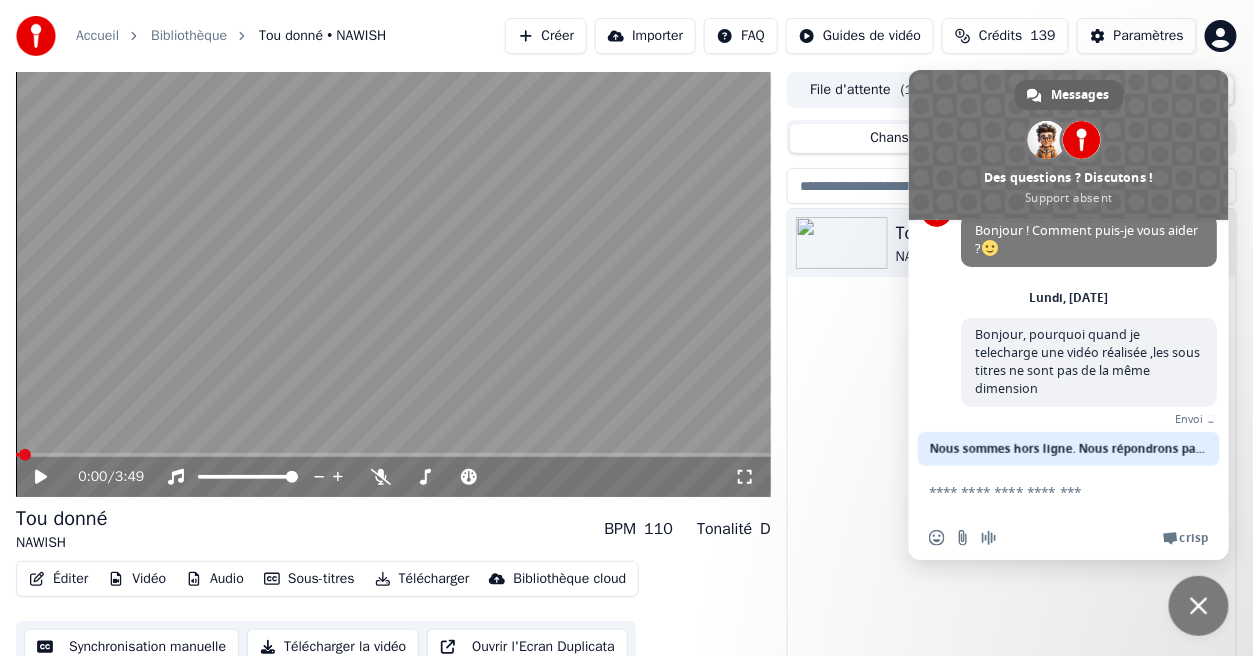 click on "Tou donné NAWISH" at bounding box center [1012, 454] 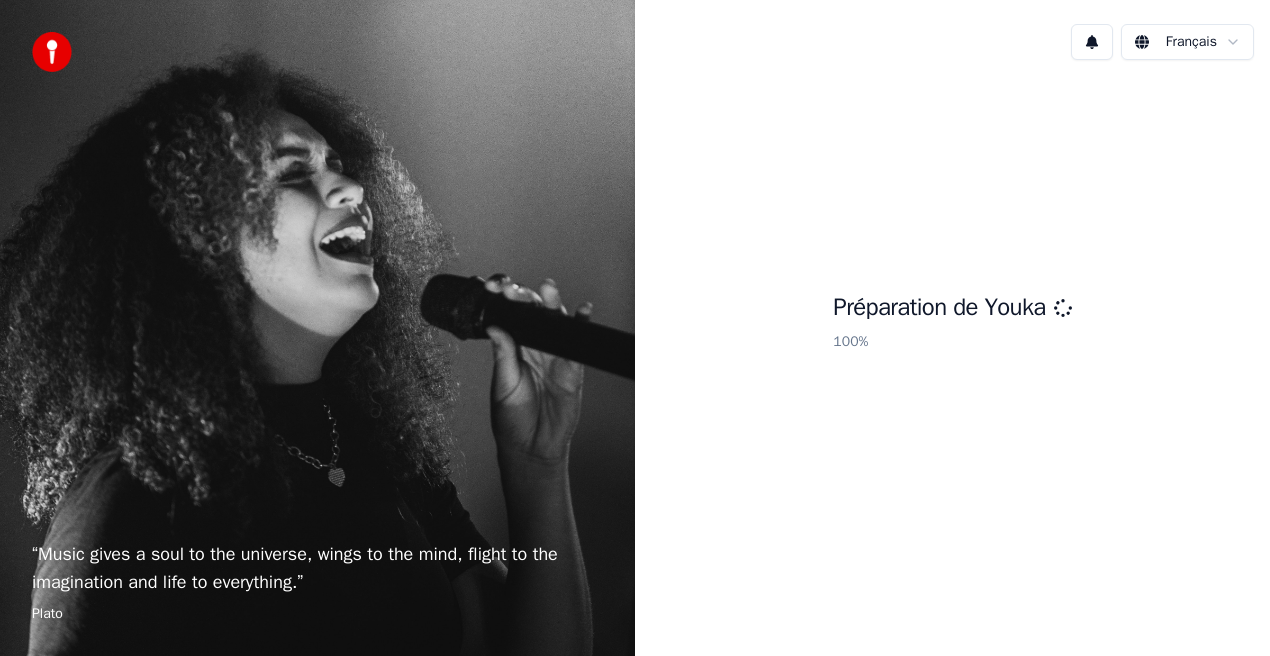 scroll, scrollTop: 0, scrollLeft: 0, axis: both 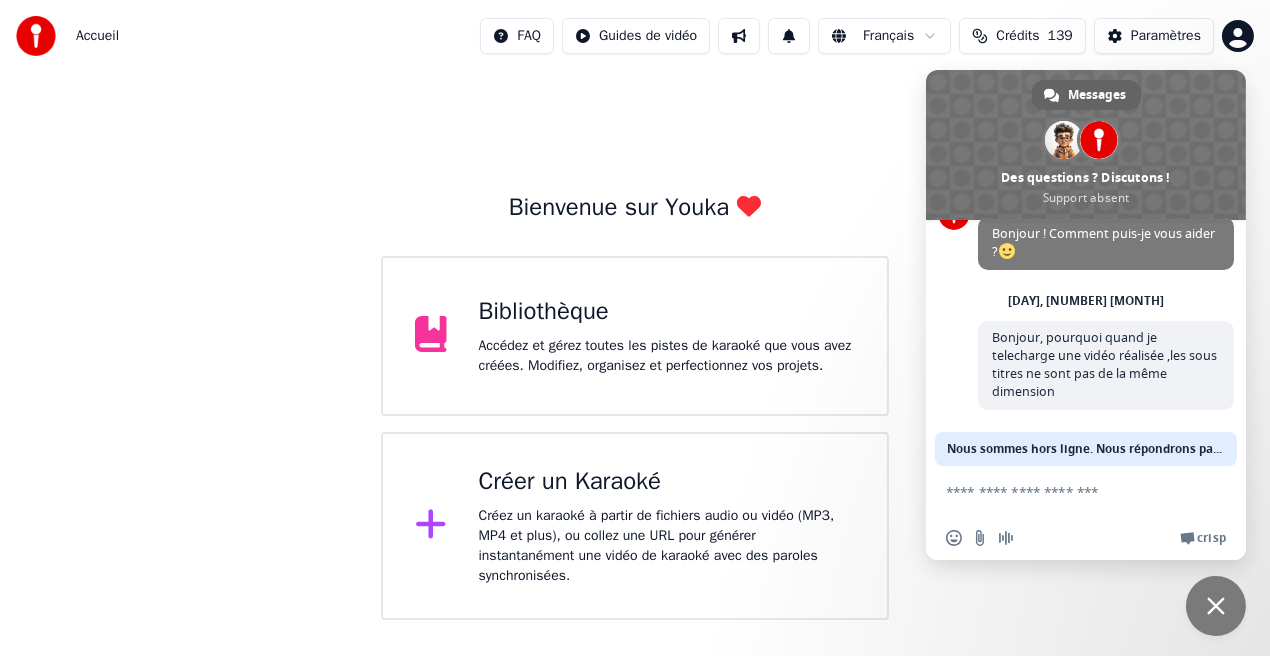 click on "Nous sommes hors ligne. Nous répondrons par email." at bounding box center (1086, 449) 